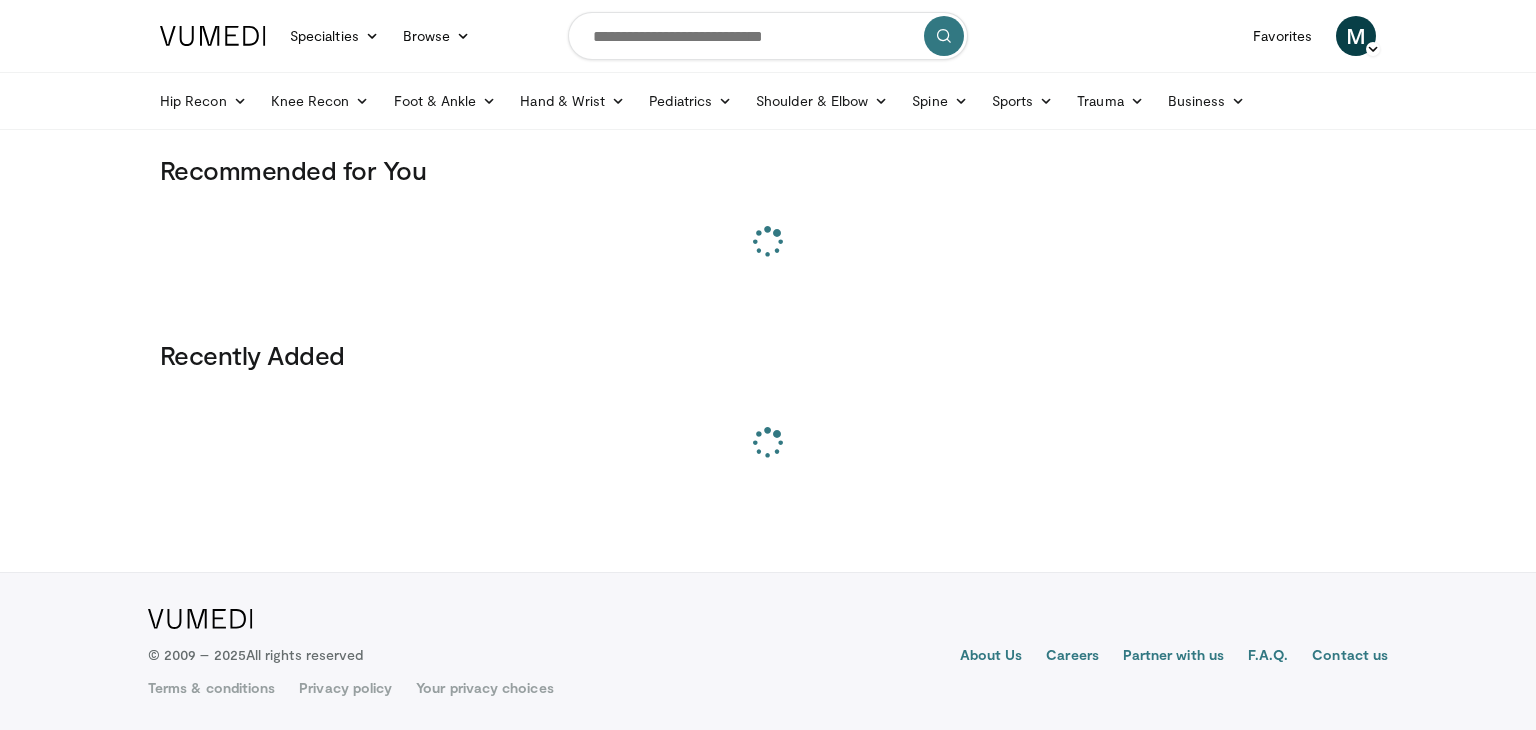 scroll, scrollTop: 0, scrollLeft: 0, axis: both 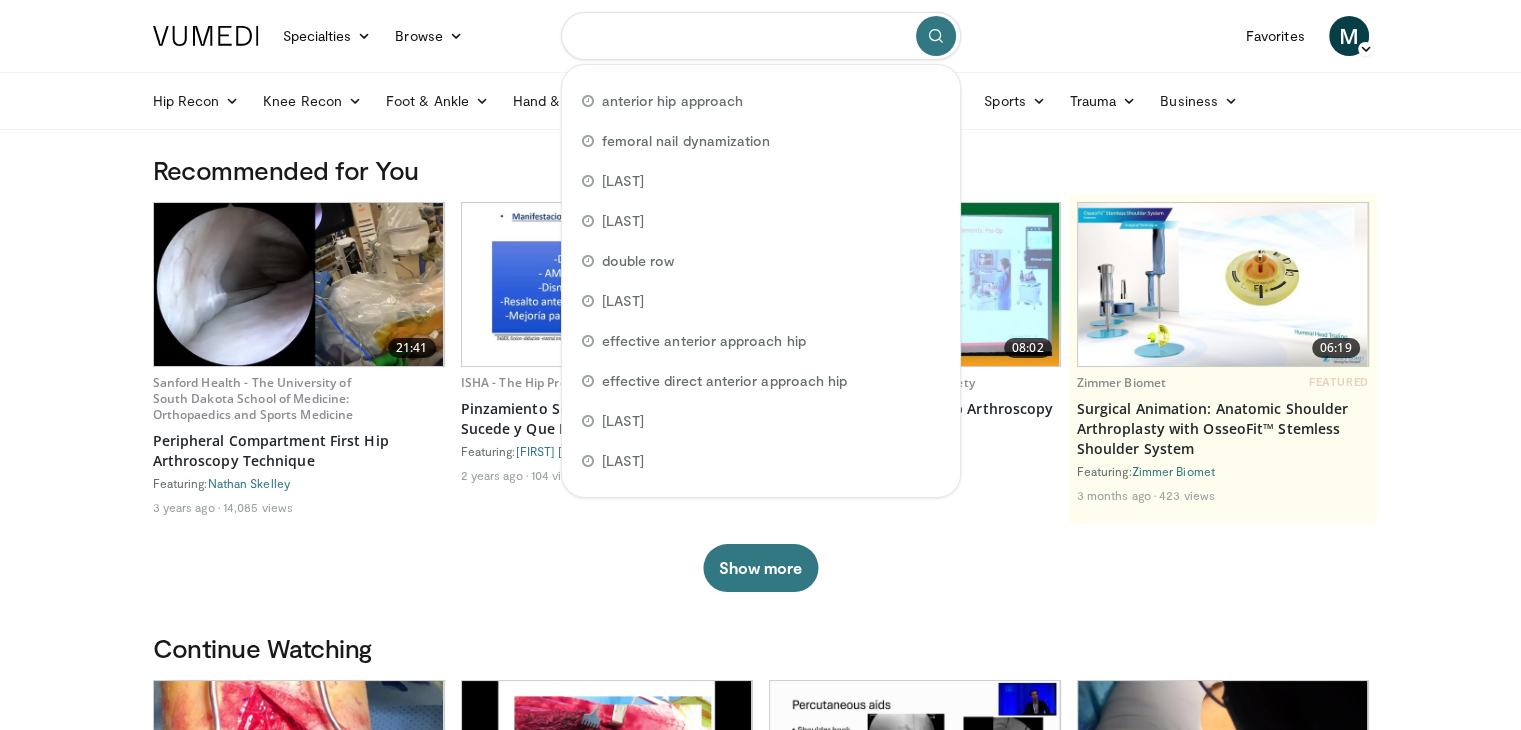 click at bounding box center (761, 36) 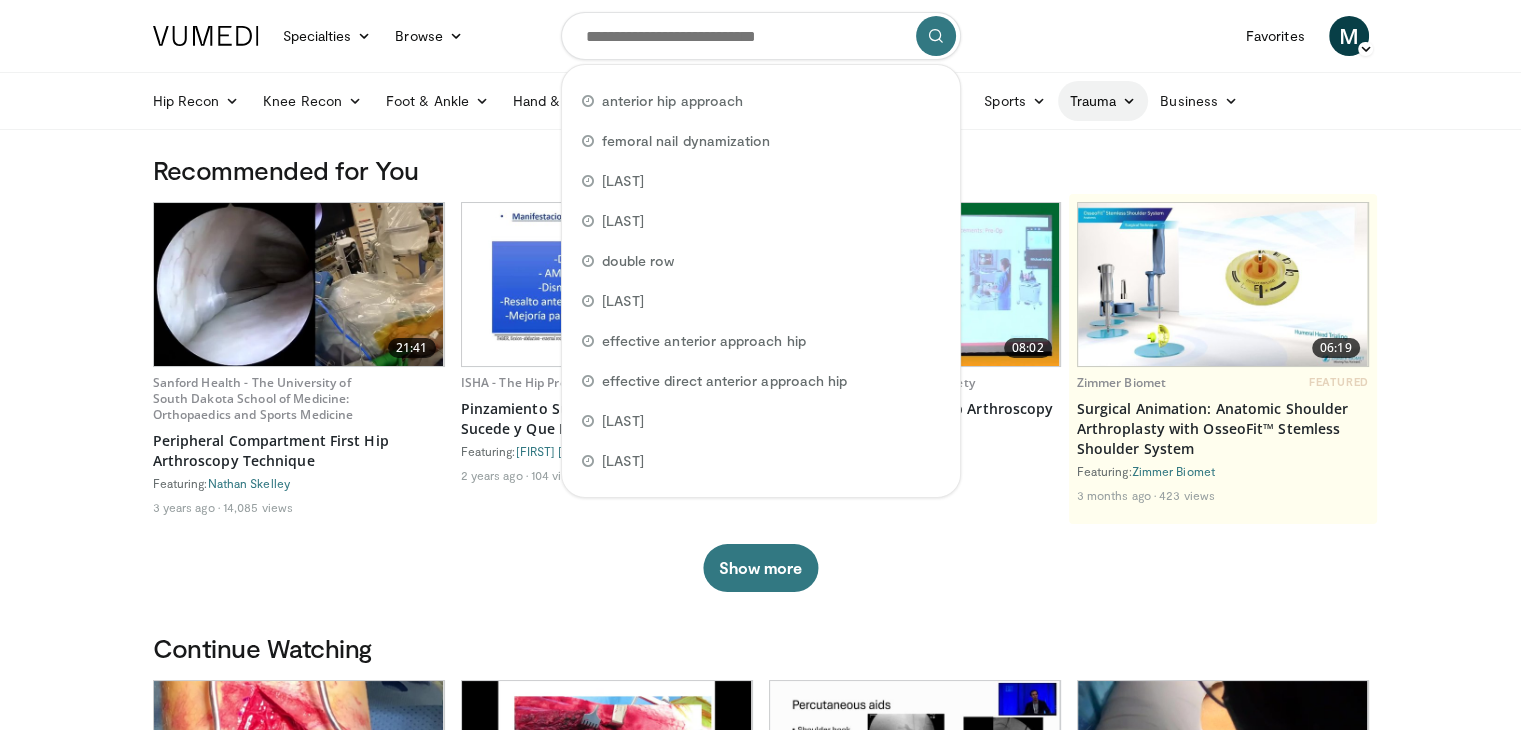 click on "Trauma" at bounding box center [1103, 101] 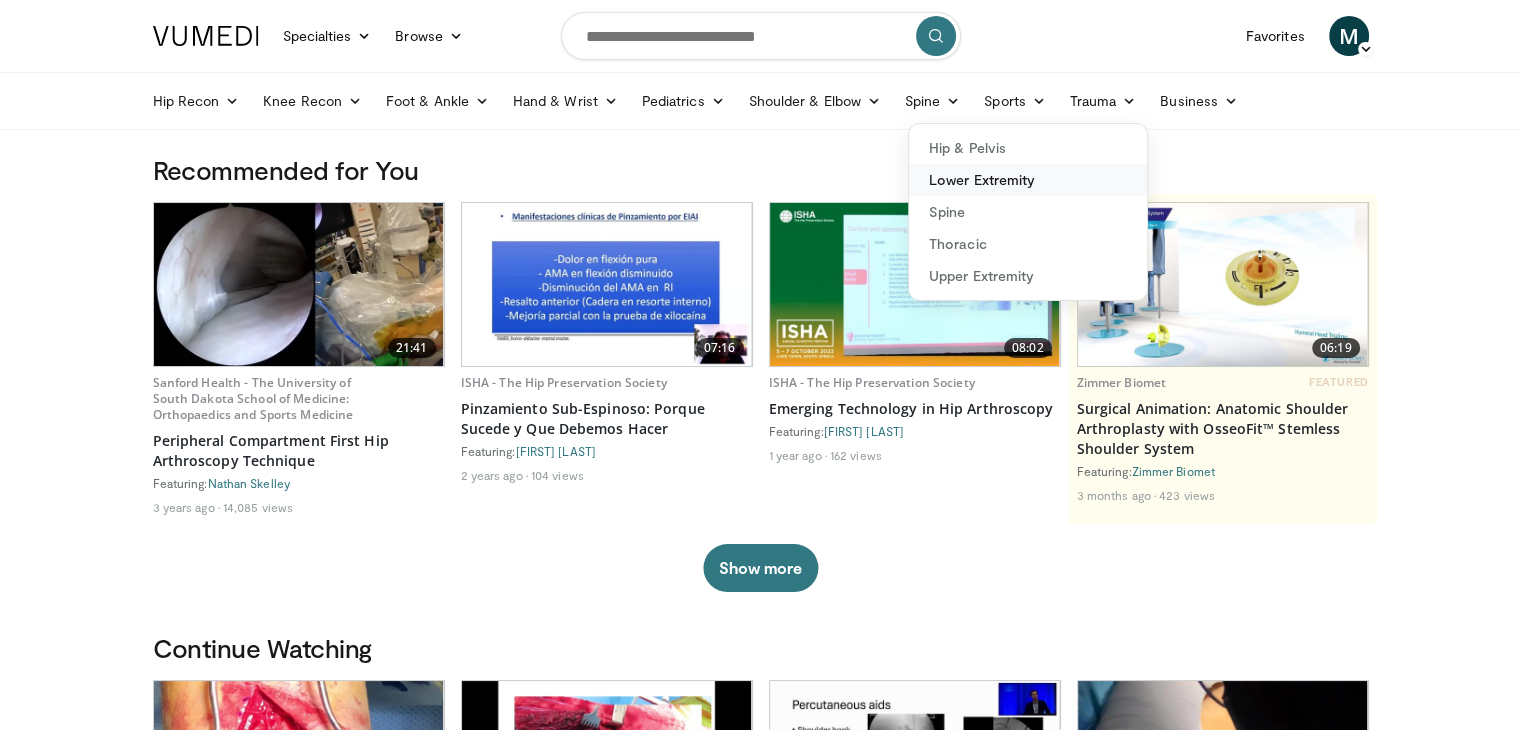 click on "Lower Extremity" at bounding box center (1028, 180) 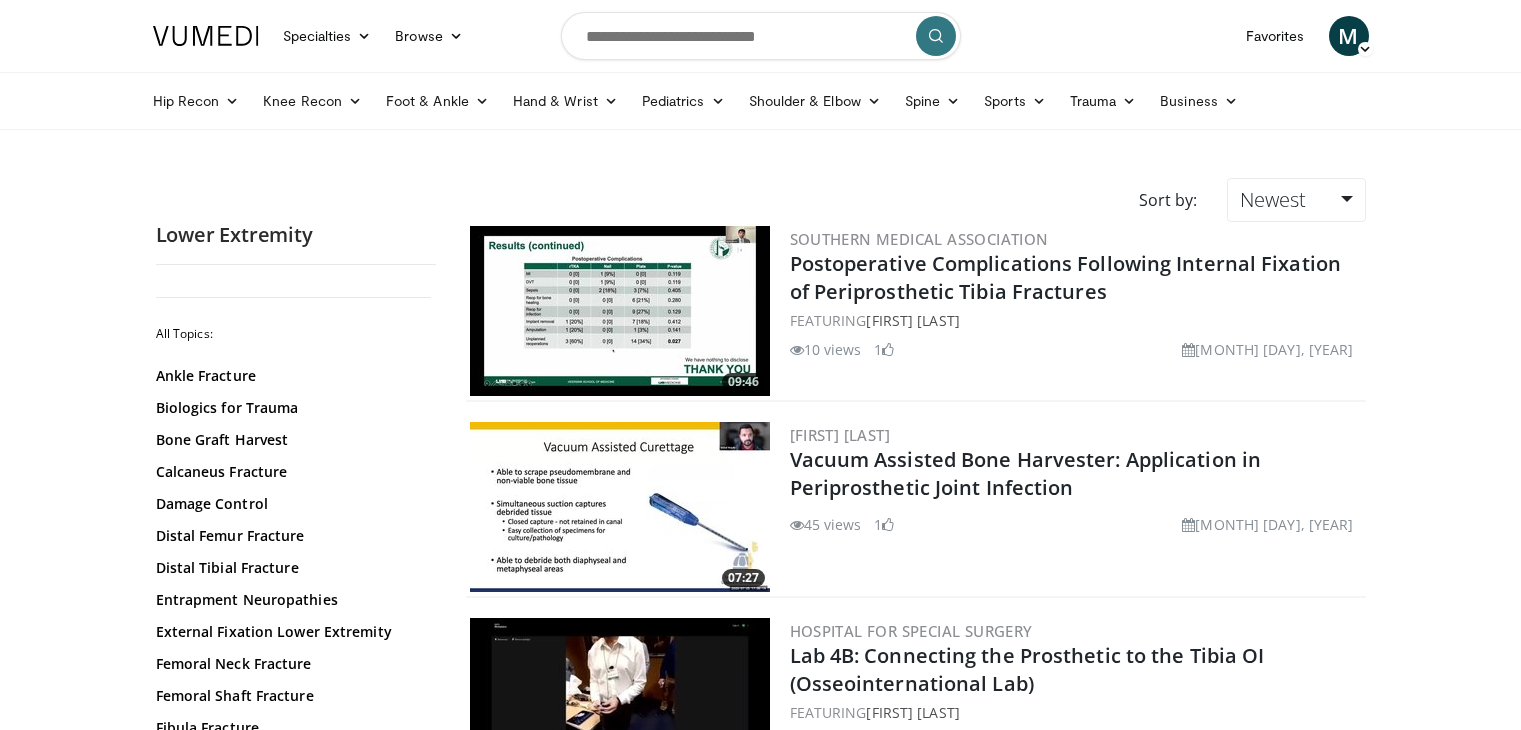 scroll, scrollTop: 0, scrollLeft: 0, axis: both 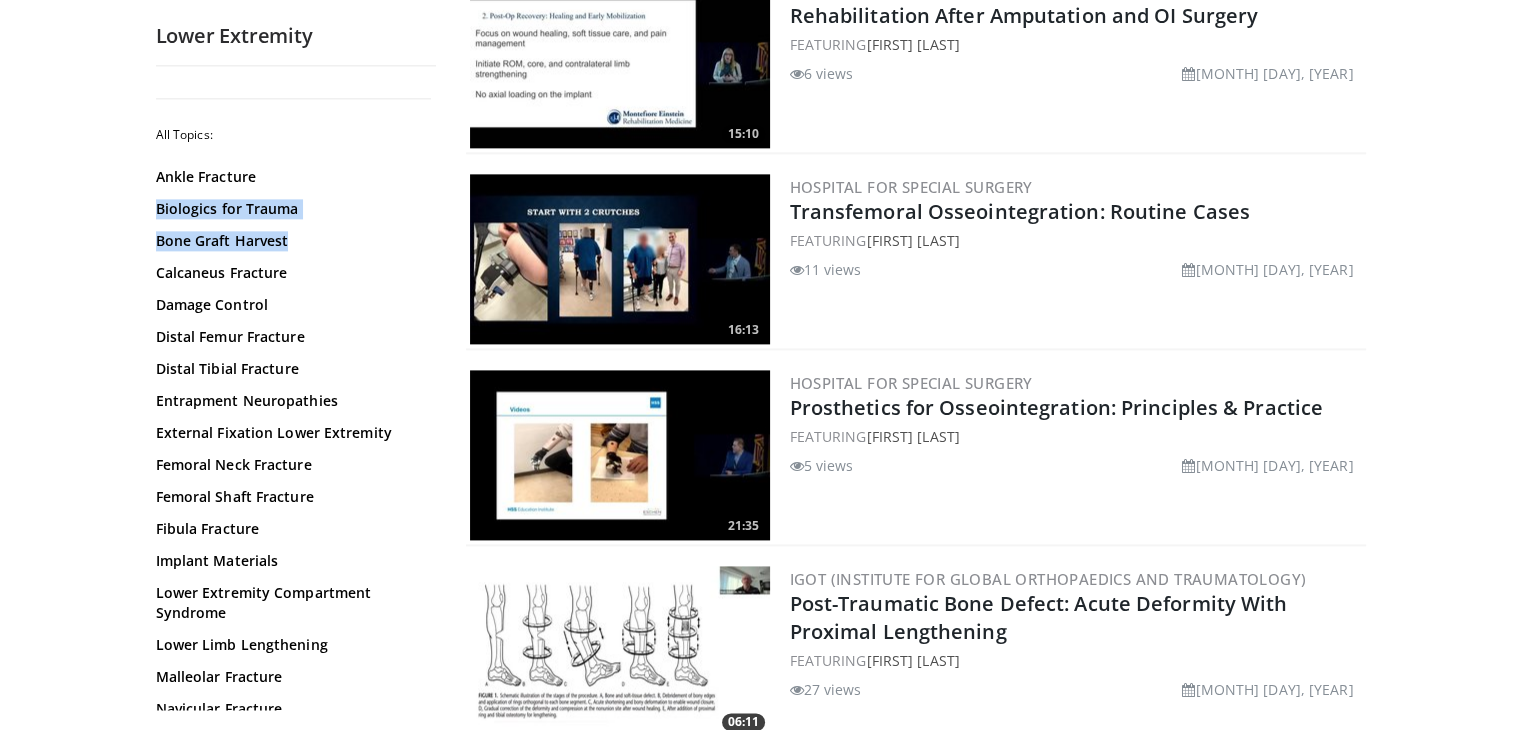 drag, startPoint x: 430, startPoint y: 162, endPoint x: 416, endPoint y: 229, distance: 68.44706 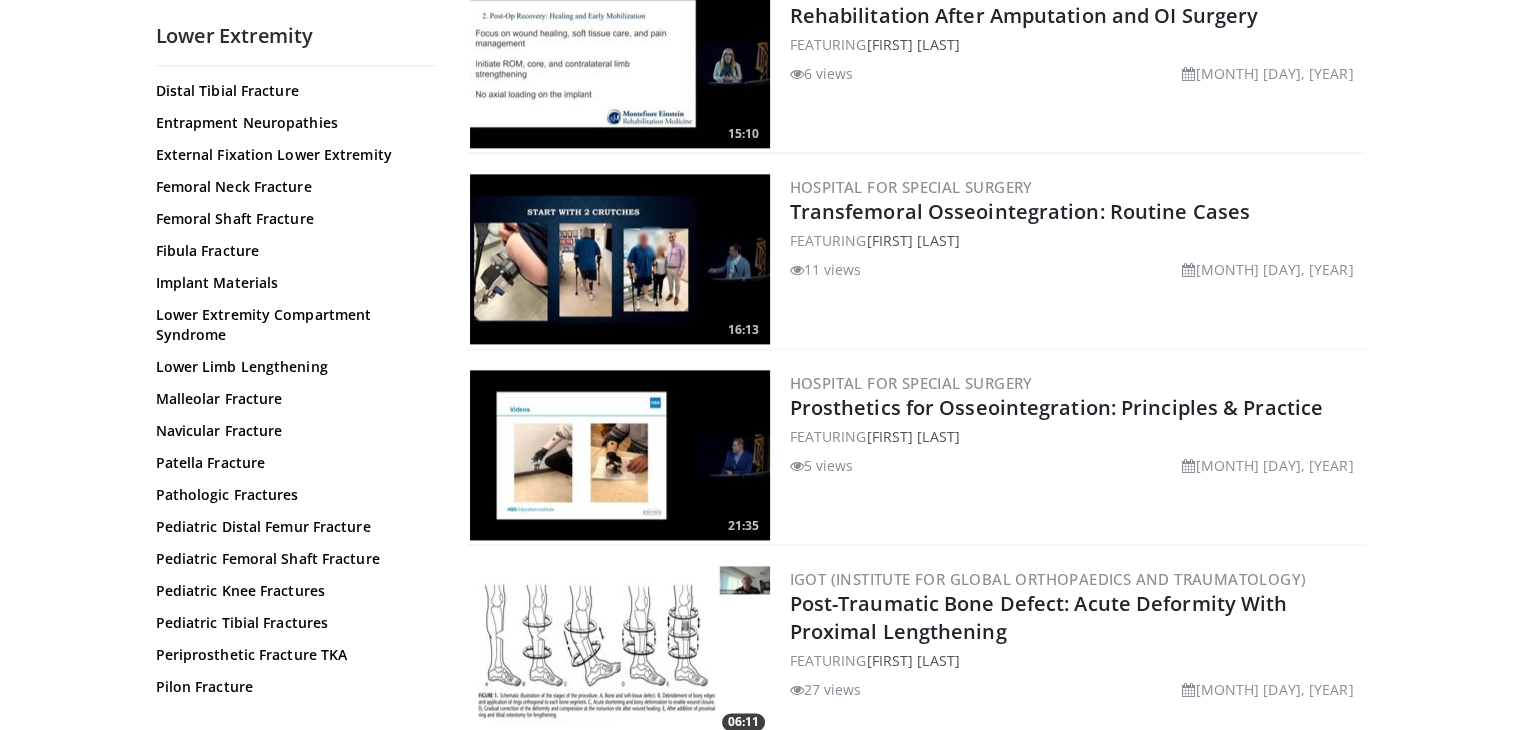 scroll, scrollTop: 266, scrollLeft: 0, axis: vertical 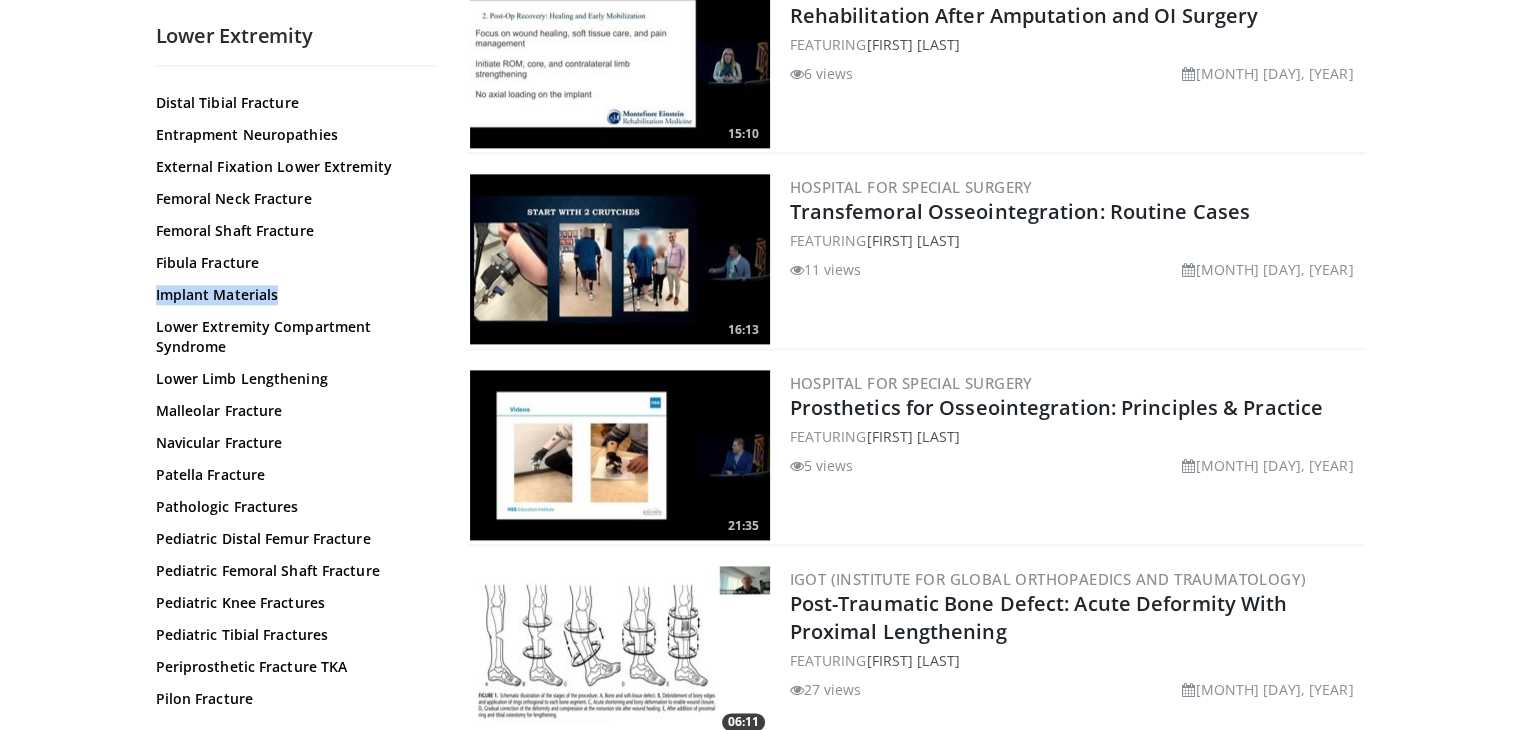 drag, startPoint x: 430, startPoint y: 280, endPoint x: 434, endPoint y: 249, distance: 31.257 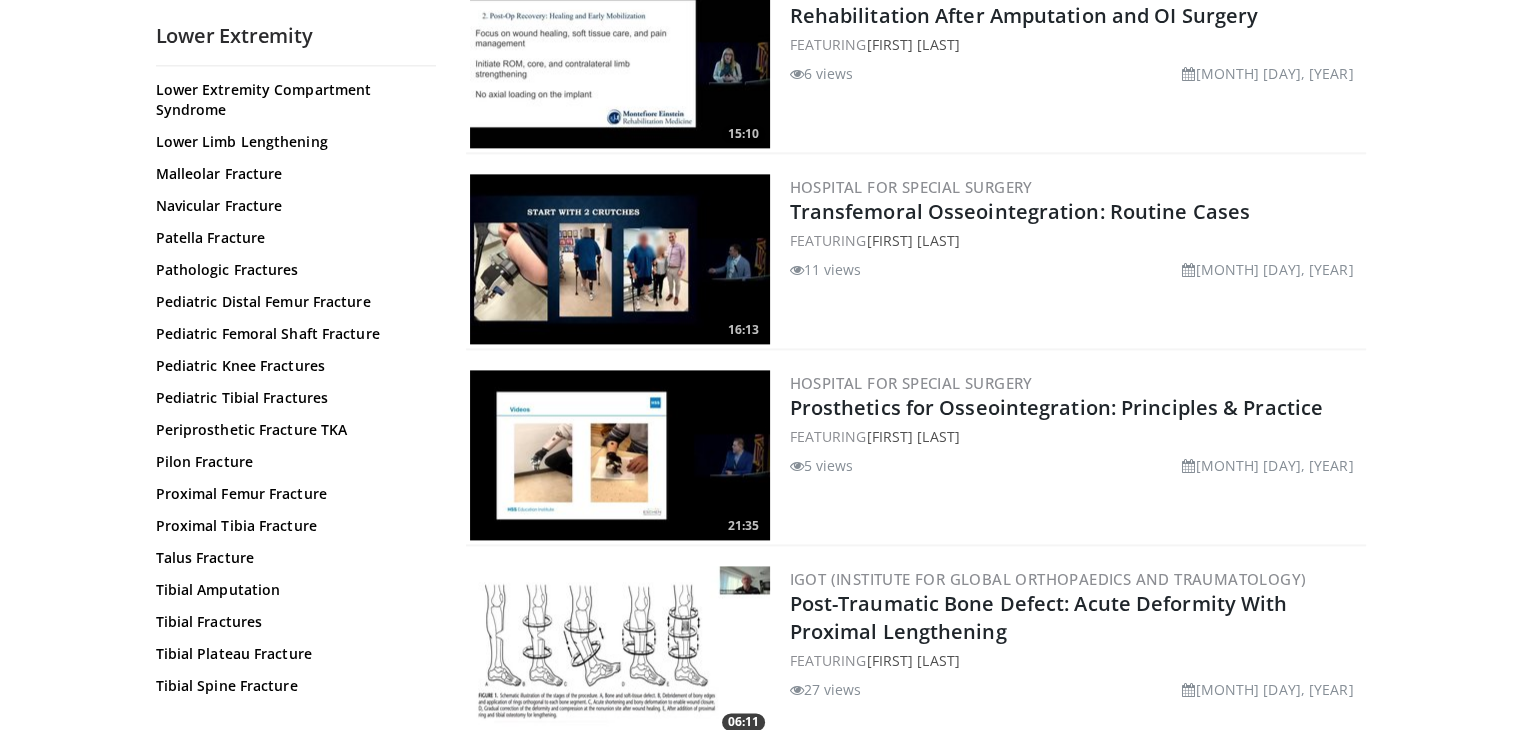 scroll, scrollTop: 520, scrollLeft: 0, axis: vertical 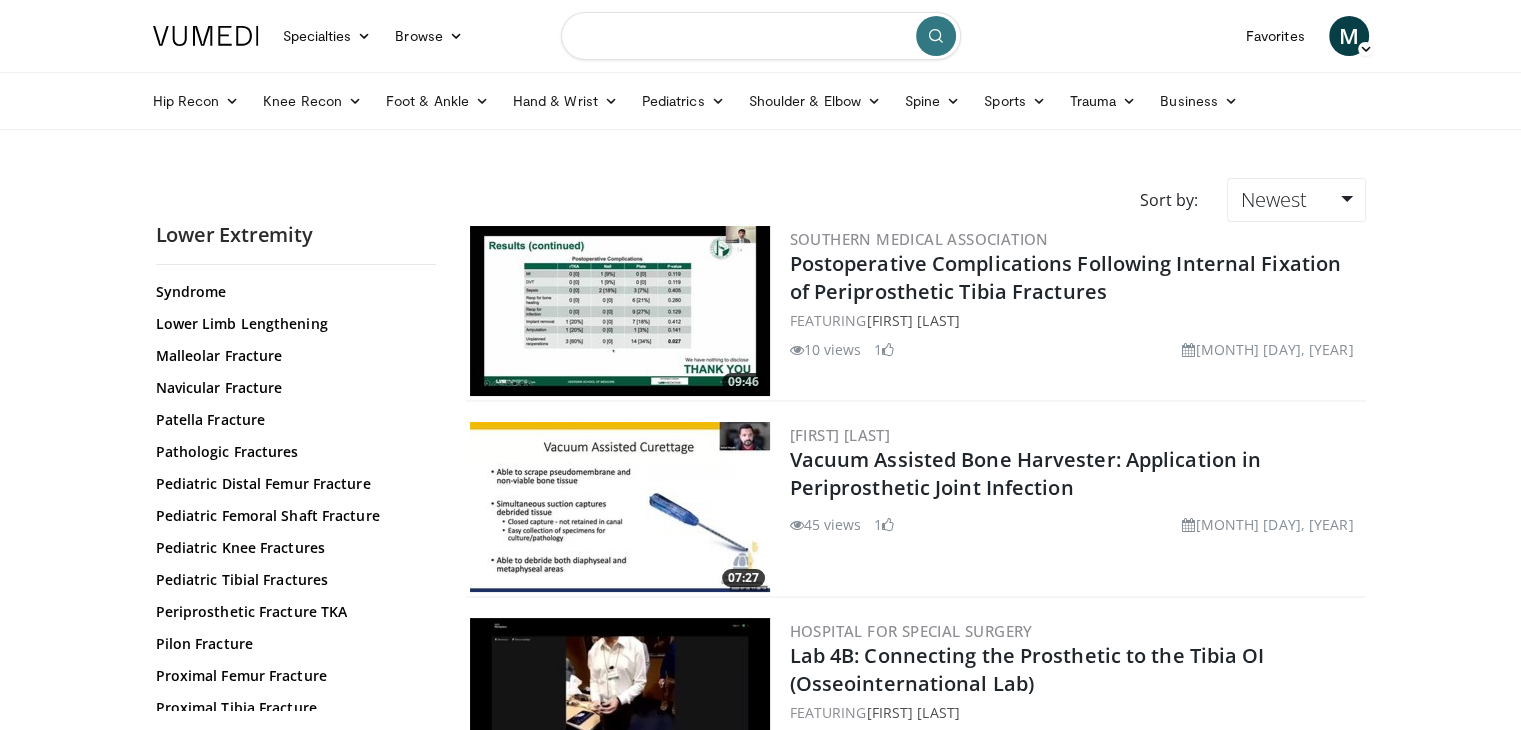 click at bounding box center [761, 36] 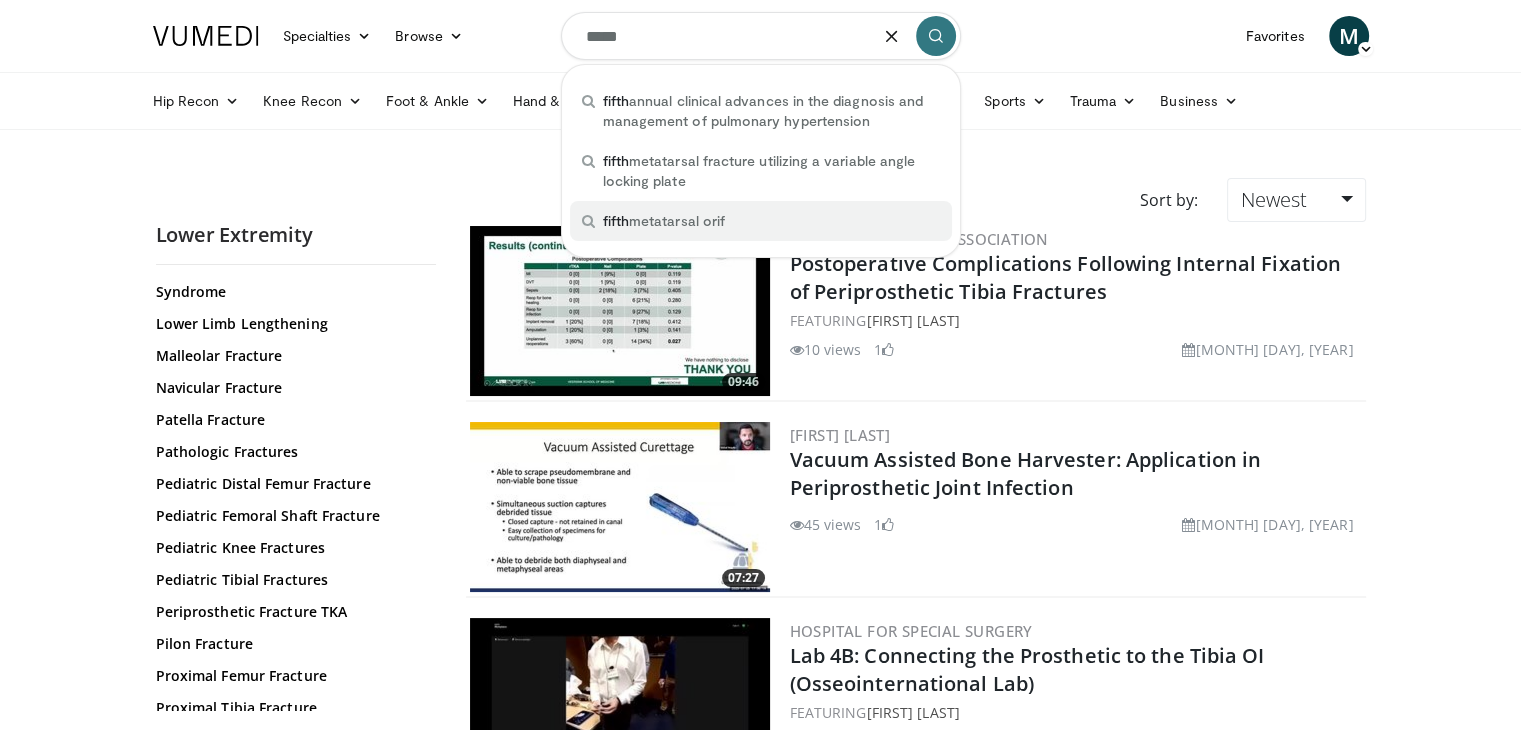 click on "fifth  metatarsal orif" at bounding box center (664, 221) 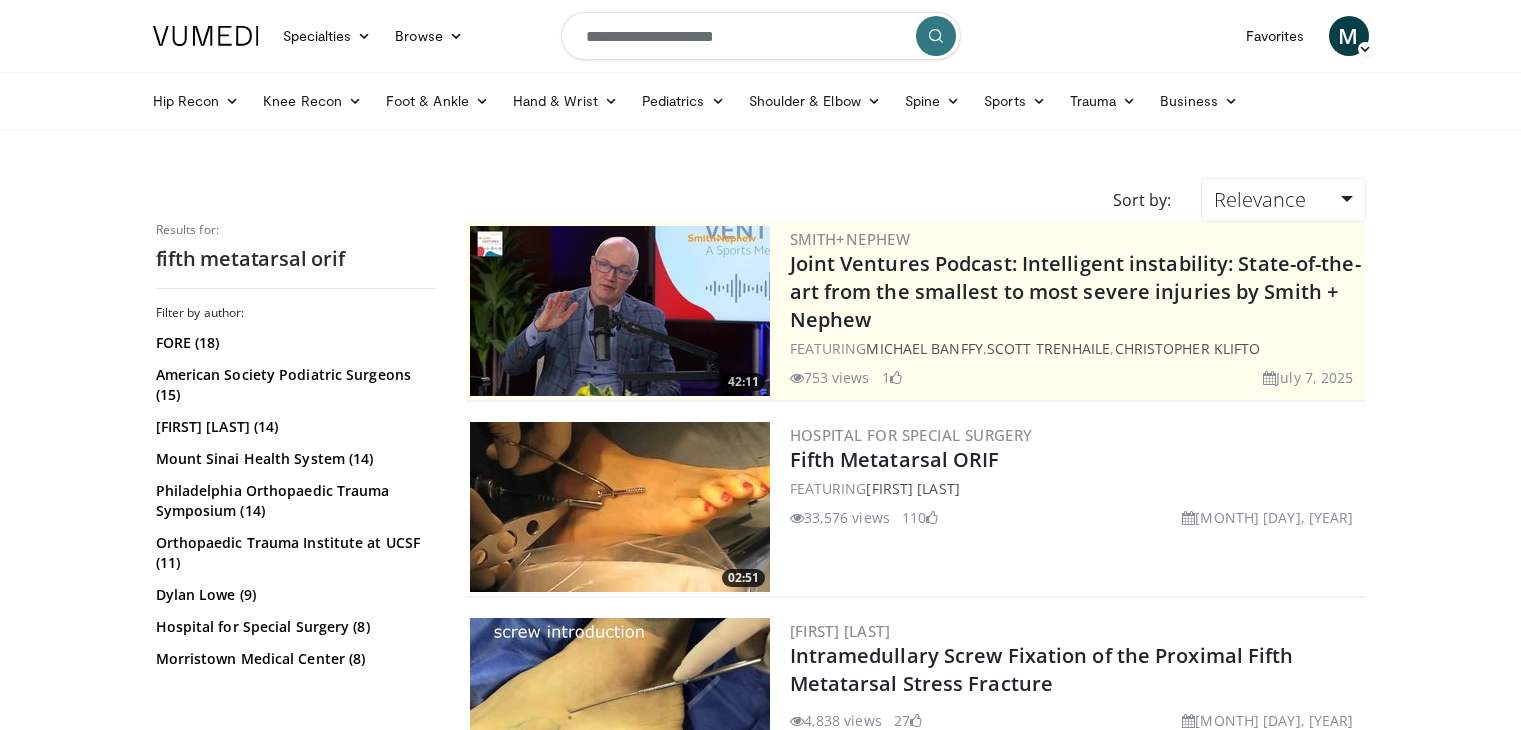 scroll, scrollTop: 0, scrollLeft: 0, axis: both 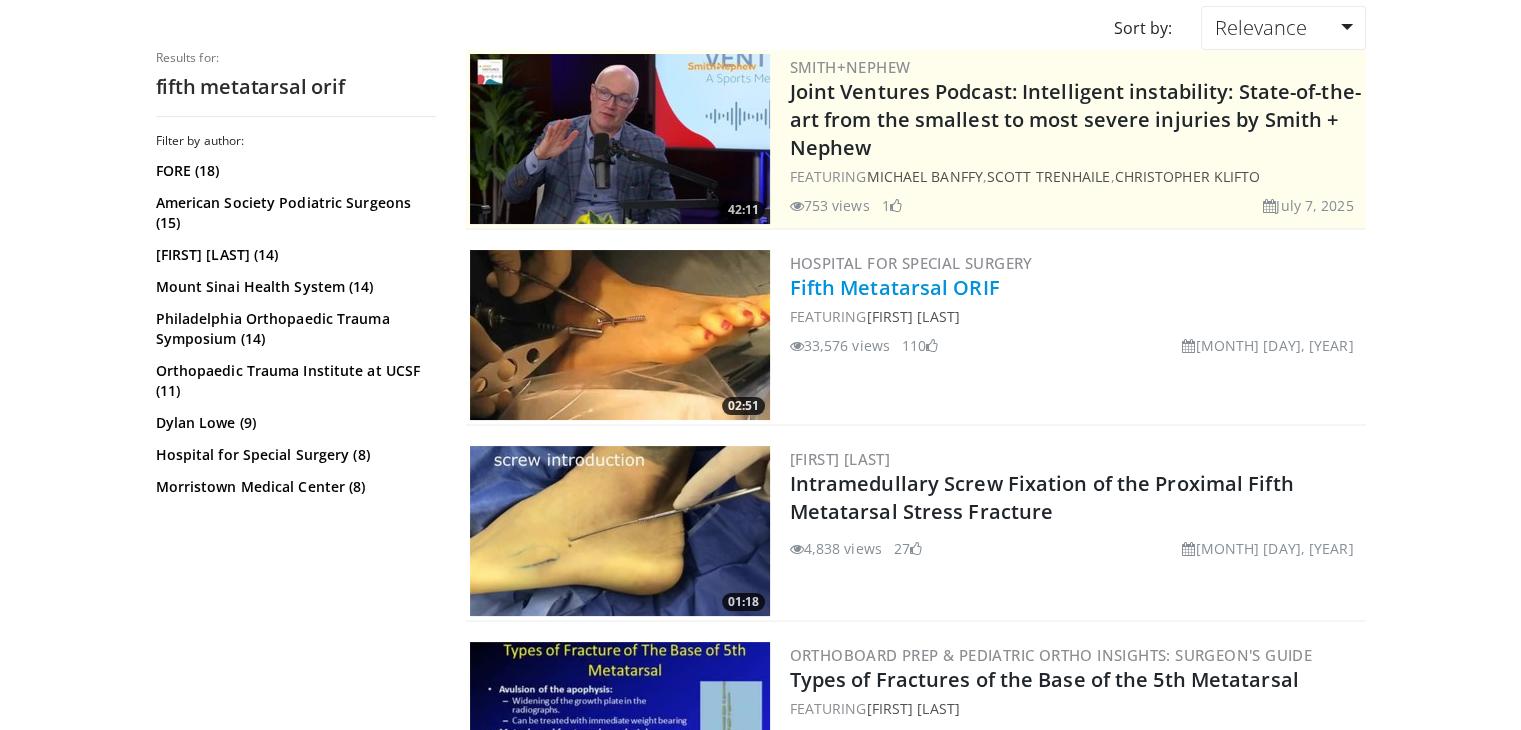 click on "Fifth Metatarsal ORIF" at bounding box center [895, 287] 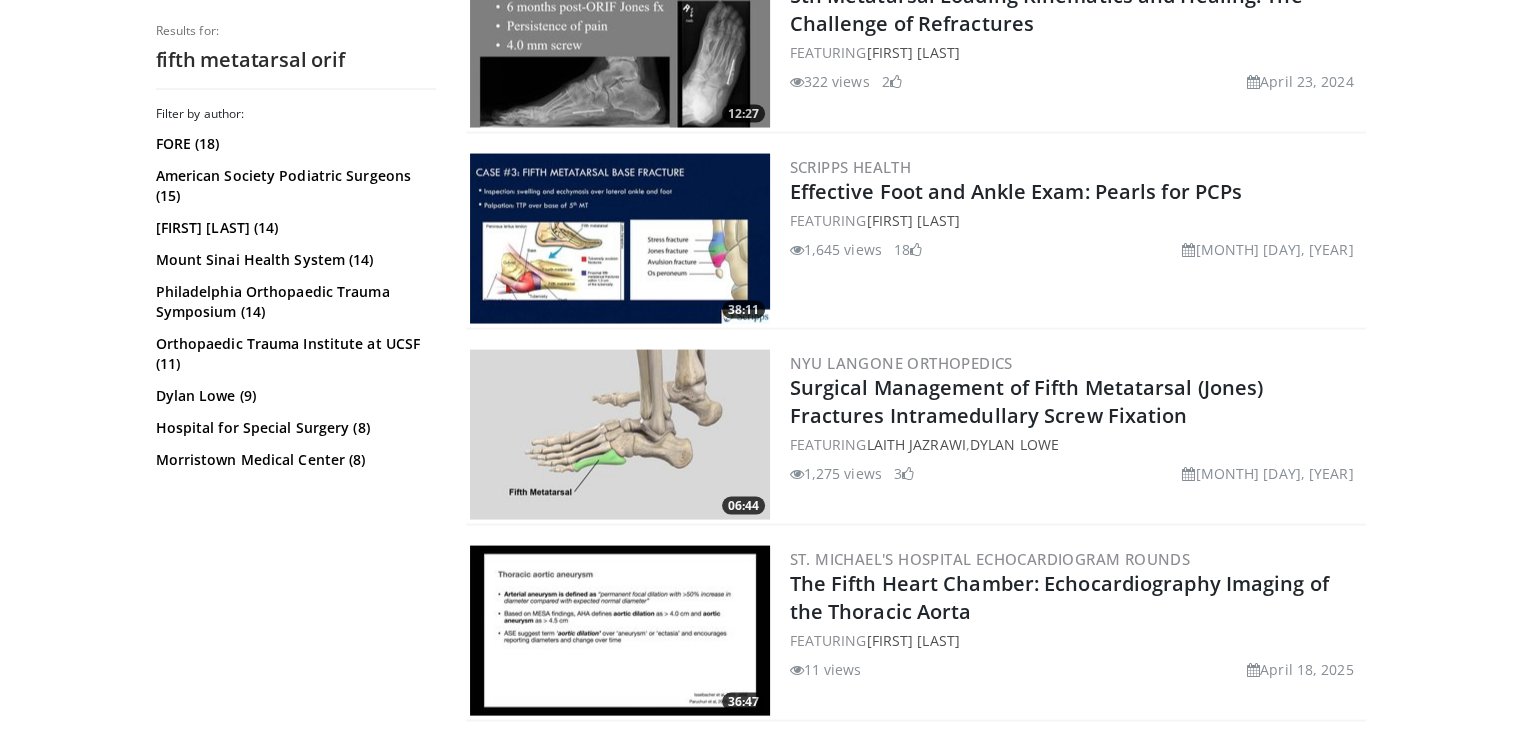scroll, scrollTop: 4029, scrollLeft: 0, axis: vertical 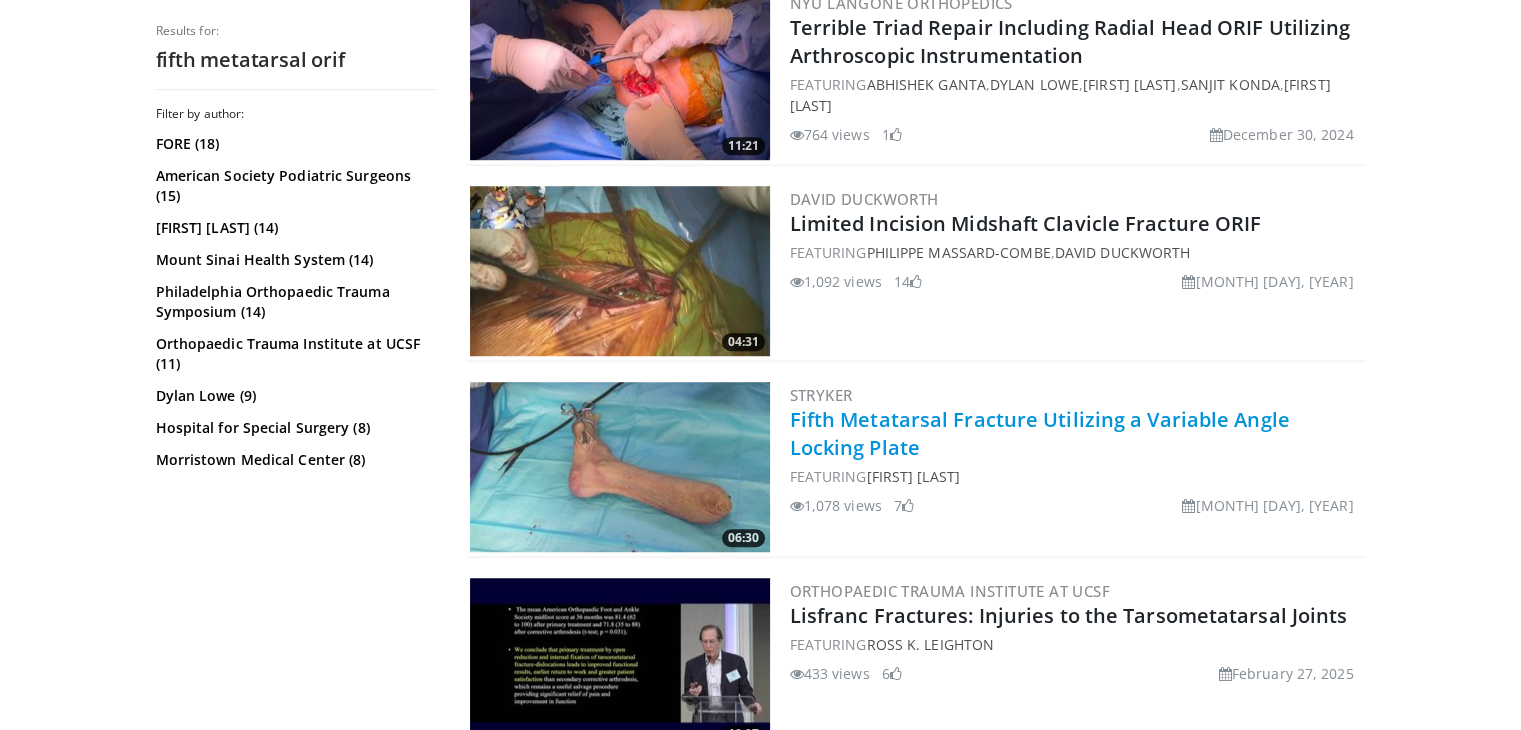 click on "Fifth Metatarsal Fracture Utilizing a Variable Angle Locking Plate" at bounding box center [1040, 433] 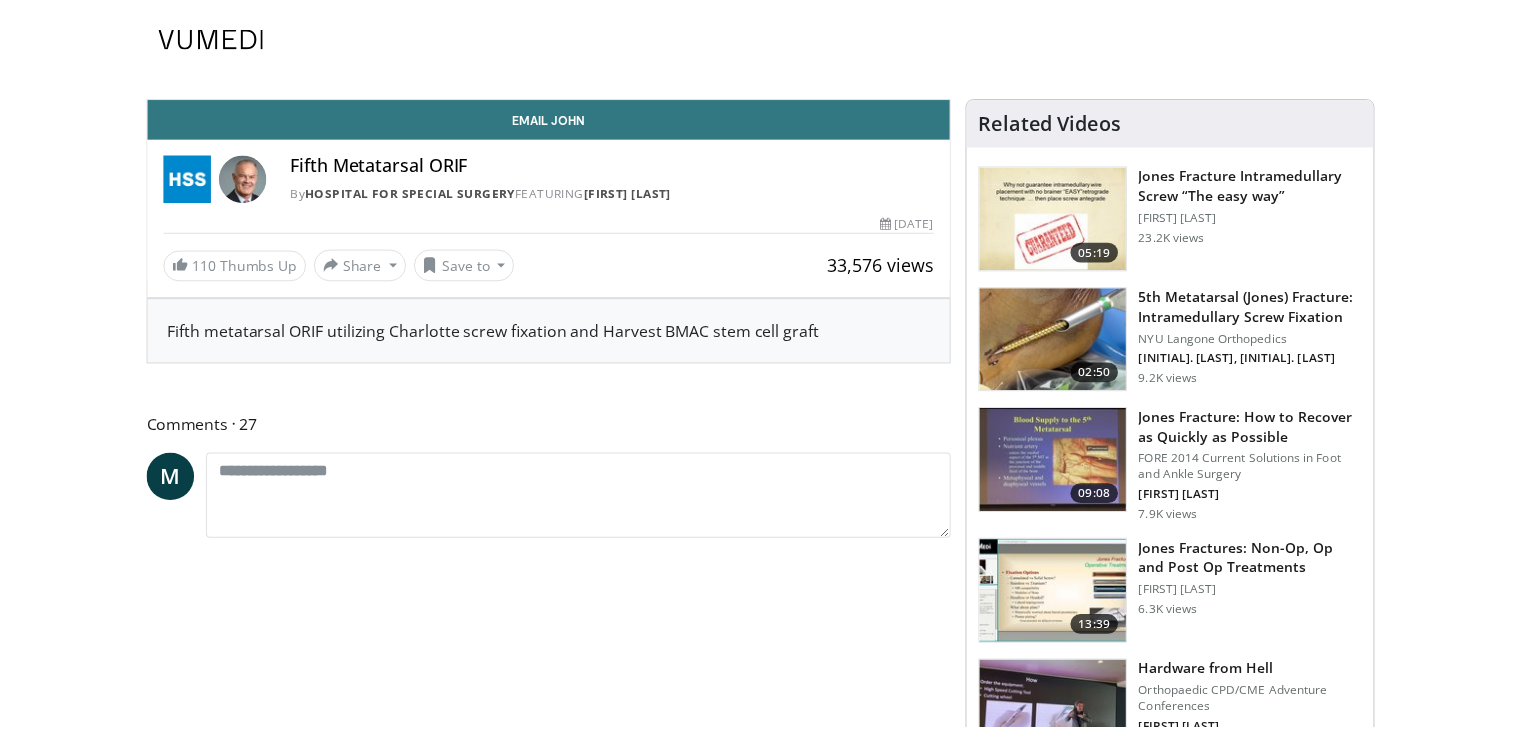 scroll, scrollTop: 0, scrollLeft: 0, axis: both 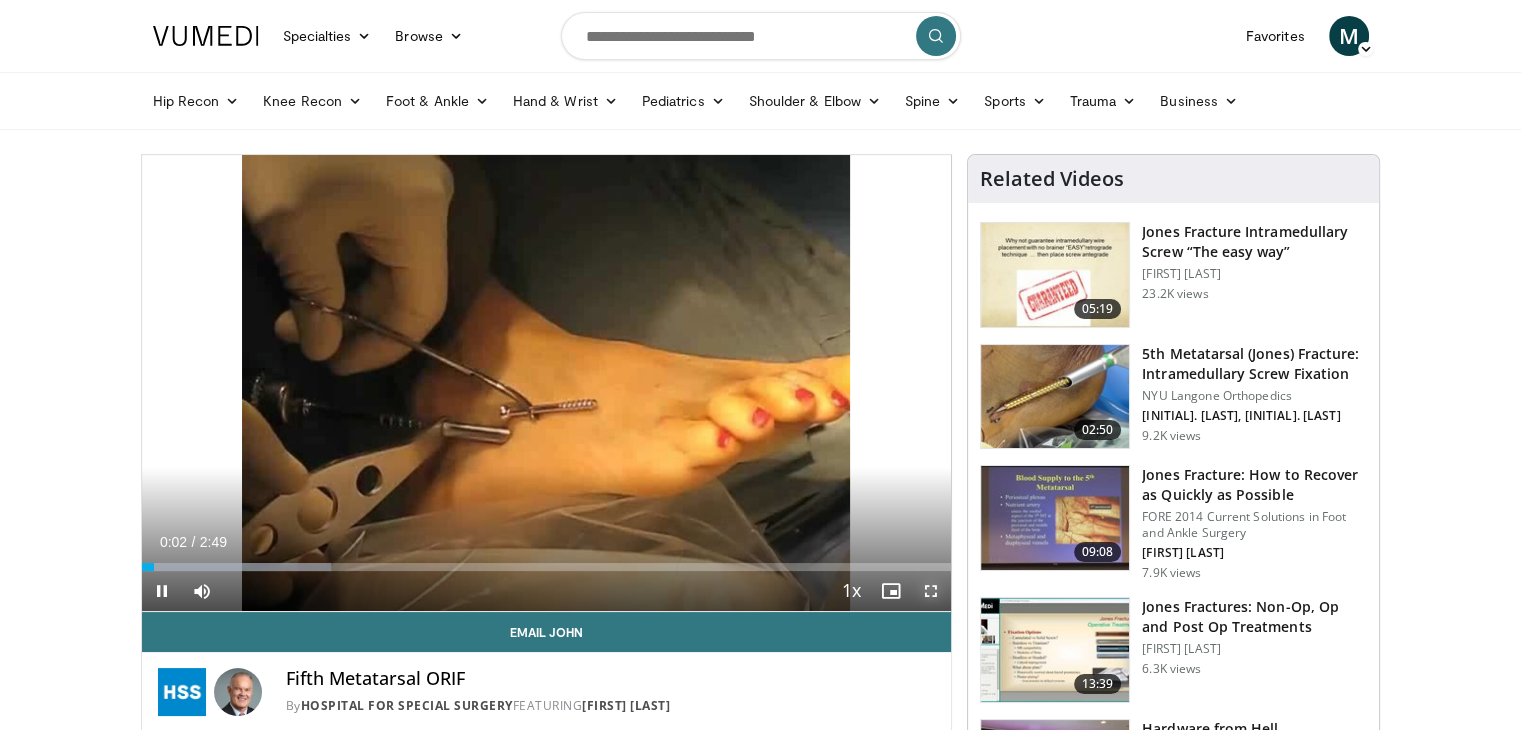 click at bounding box center [931, 591] 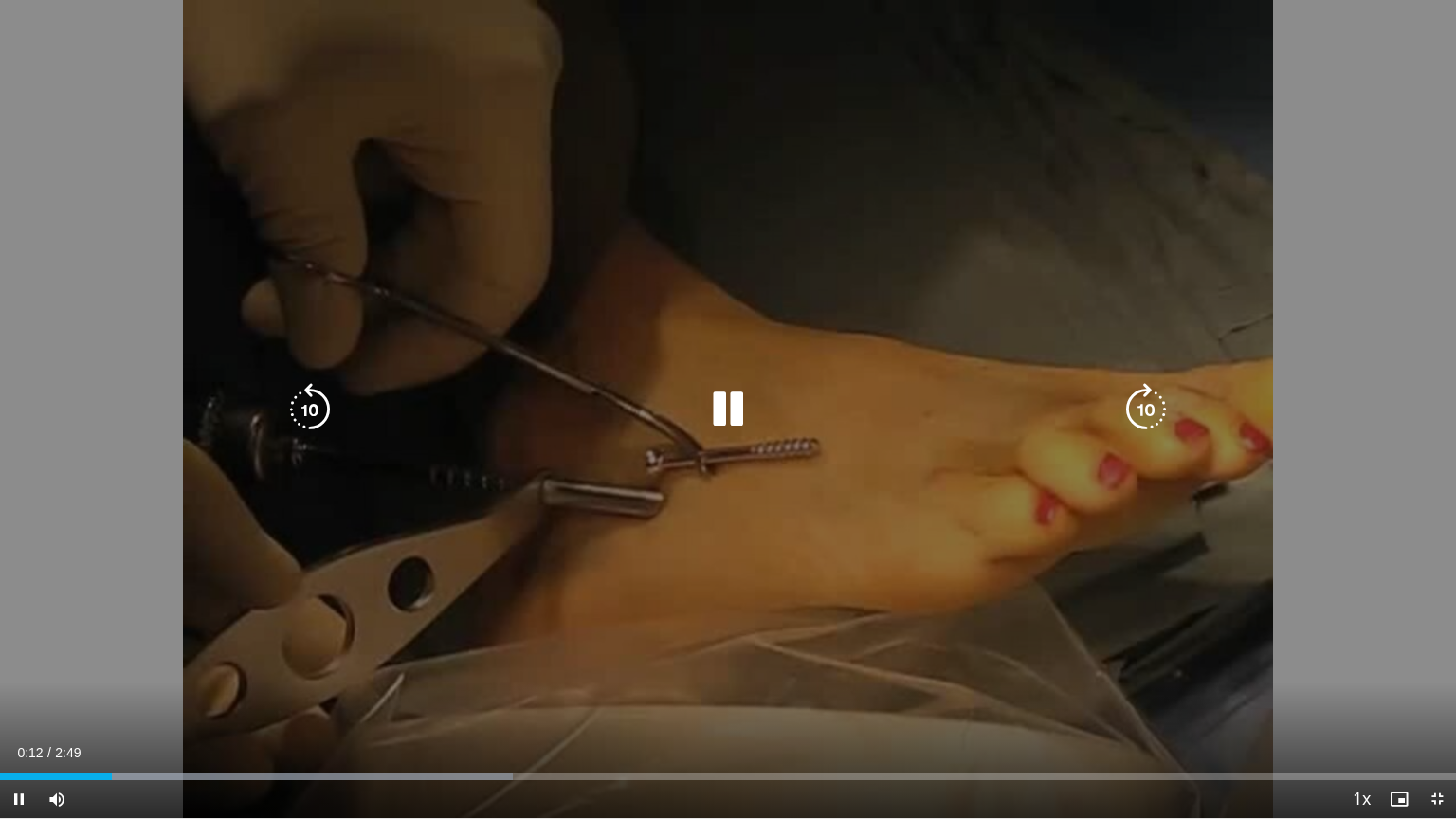click at bounding box center [728, 410] 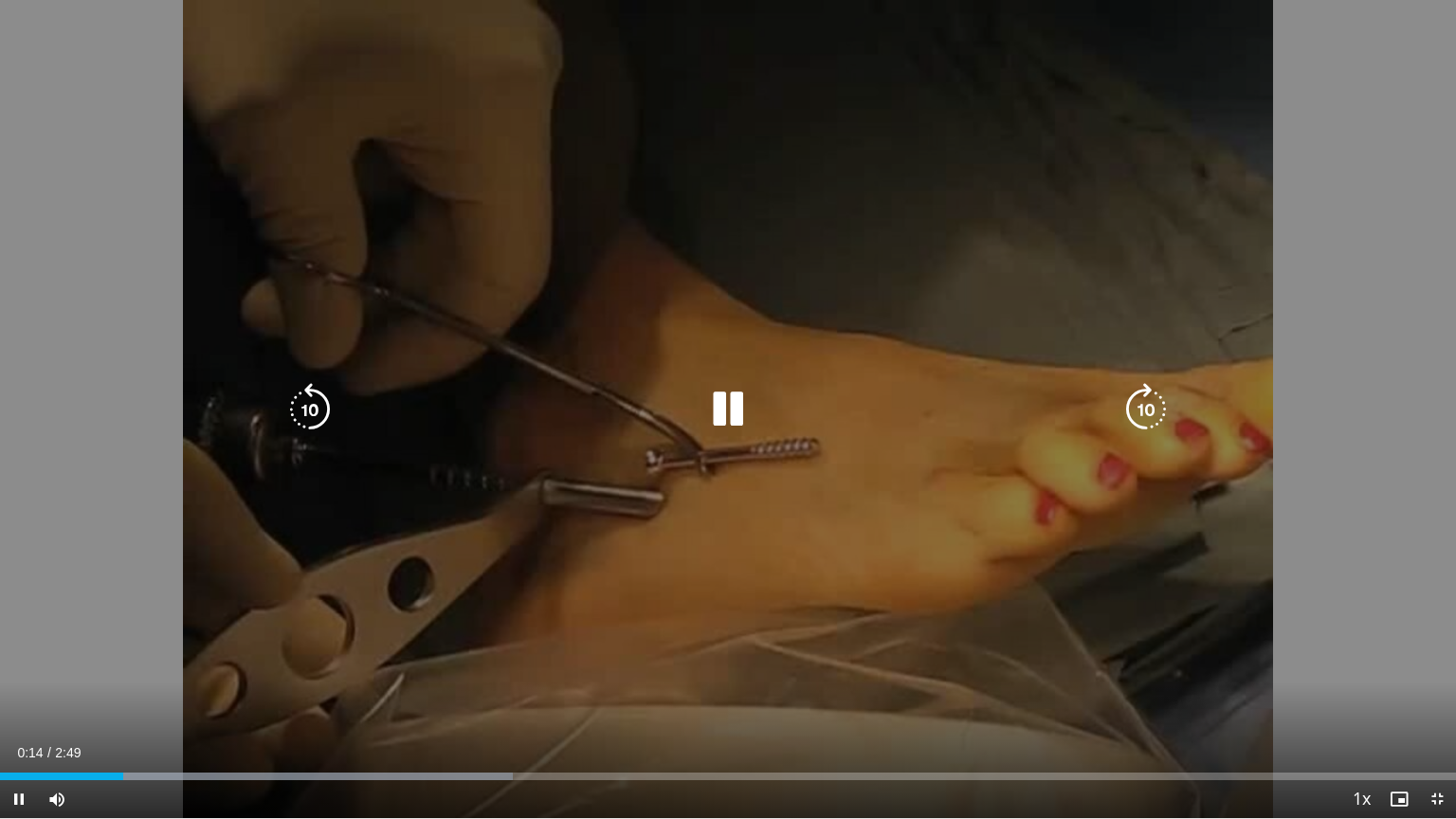click at bounding box center [728, 410] 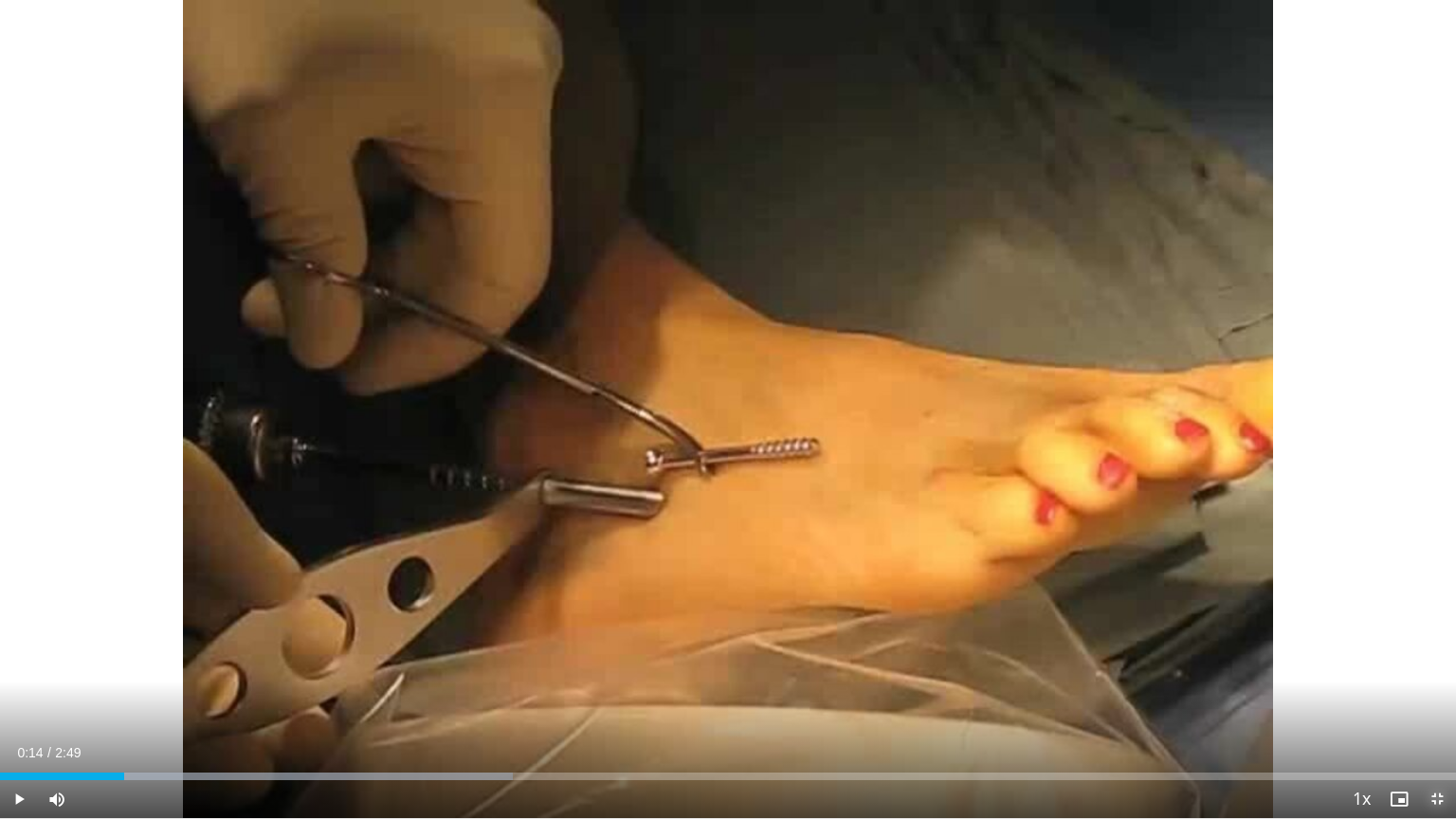 click at bounding box center (1437, 799) 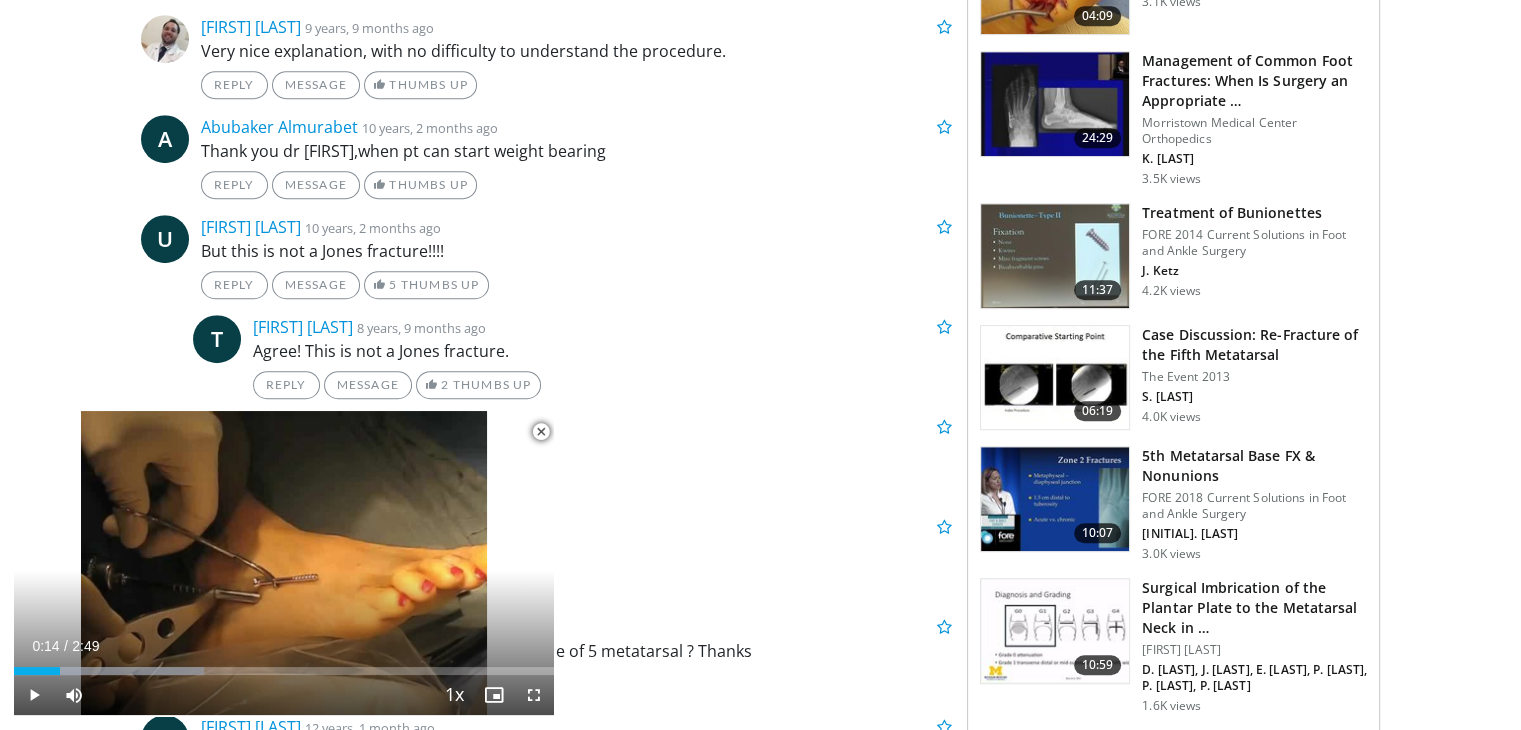 scroll, scrollTop: 1291, scrollLeft: 0, axis: vertical 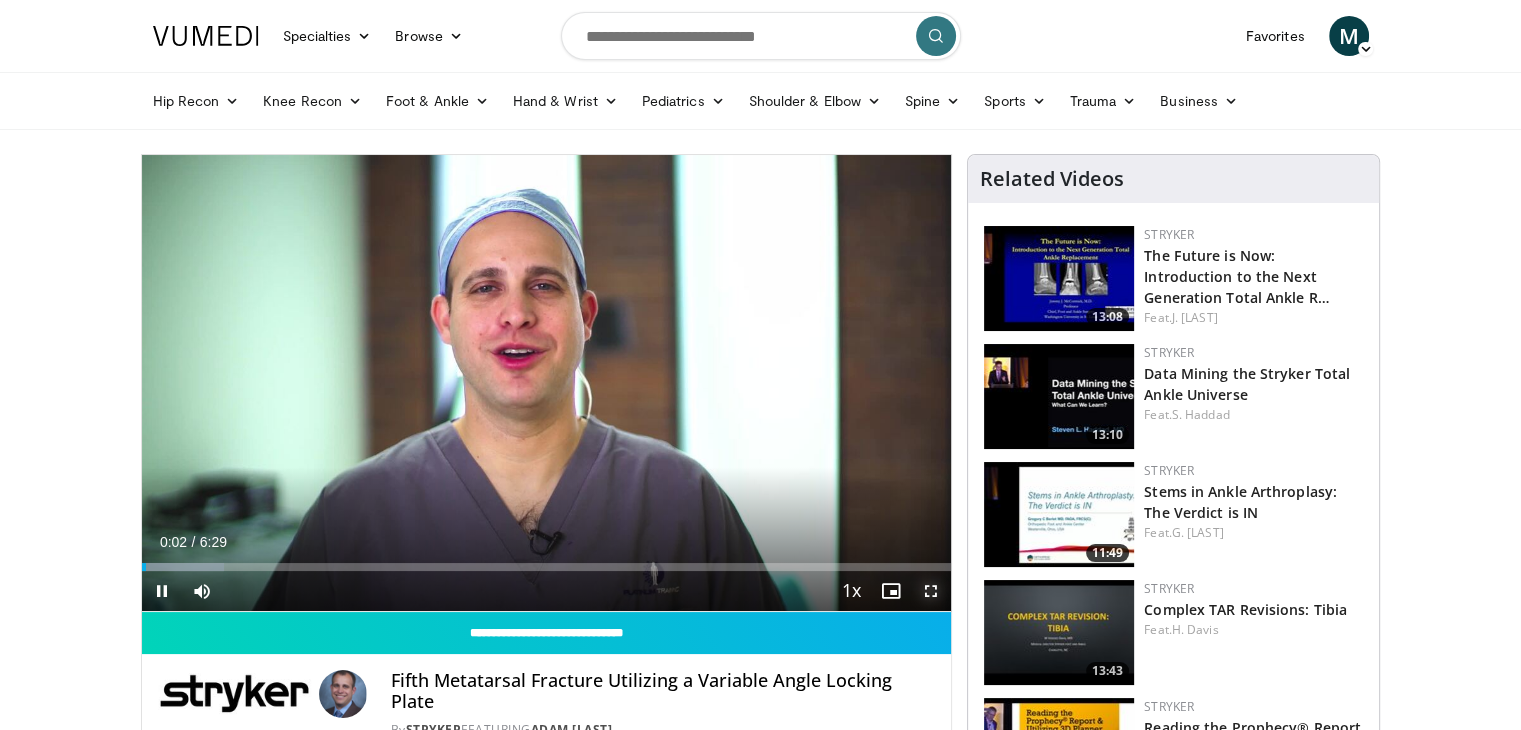 click at bounding box center (931, 591) 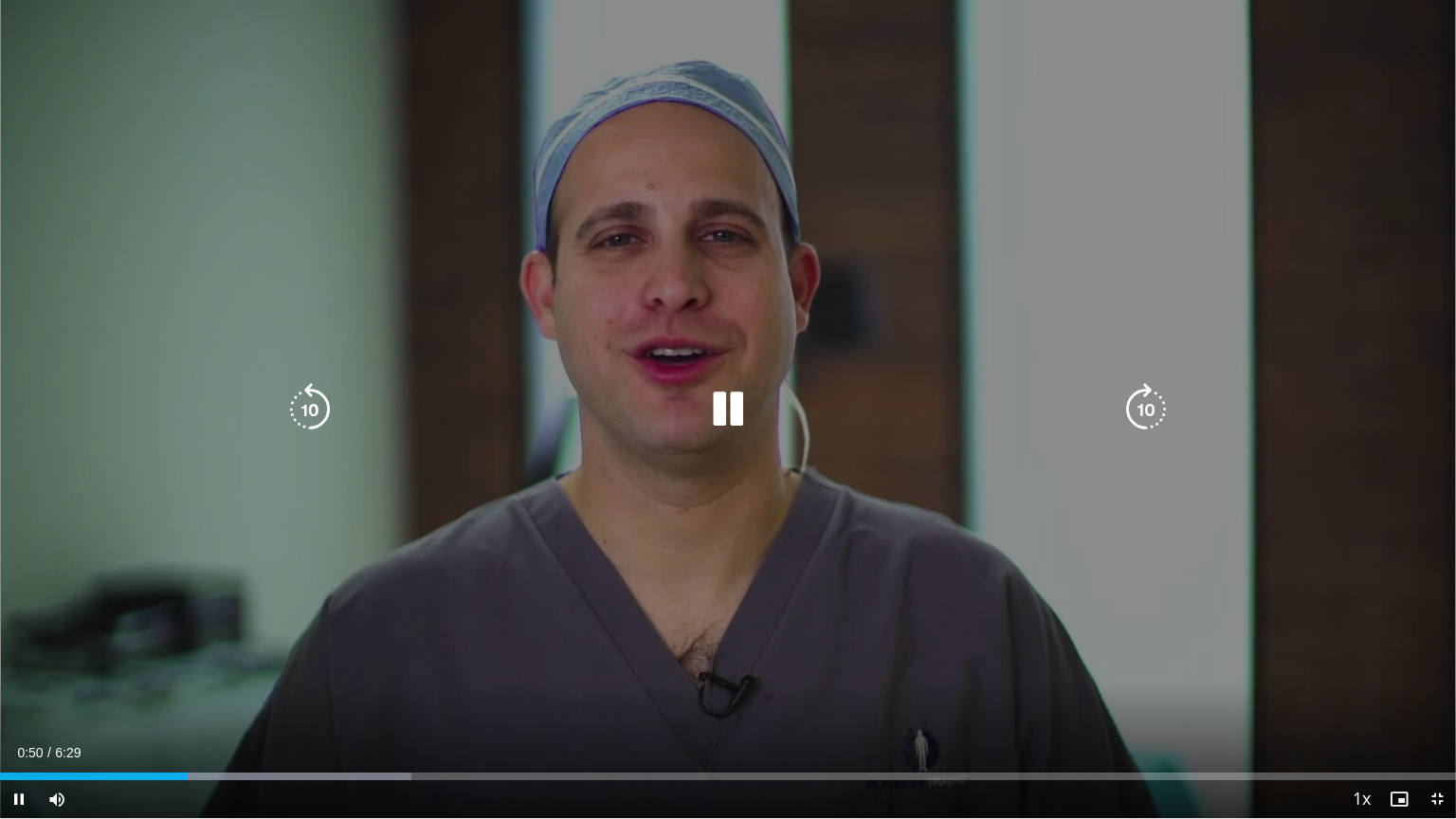 click at bounding box center [728, 410] 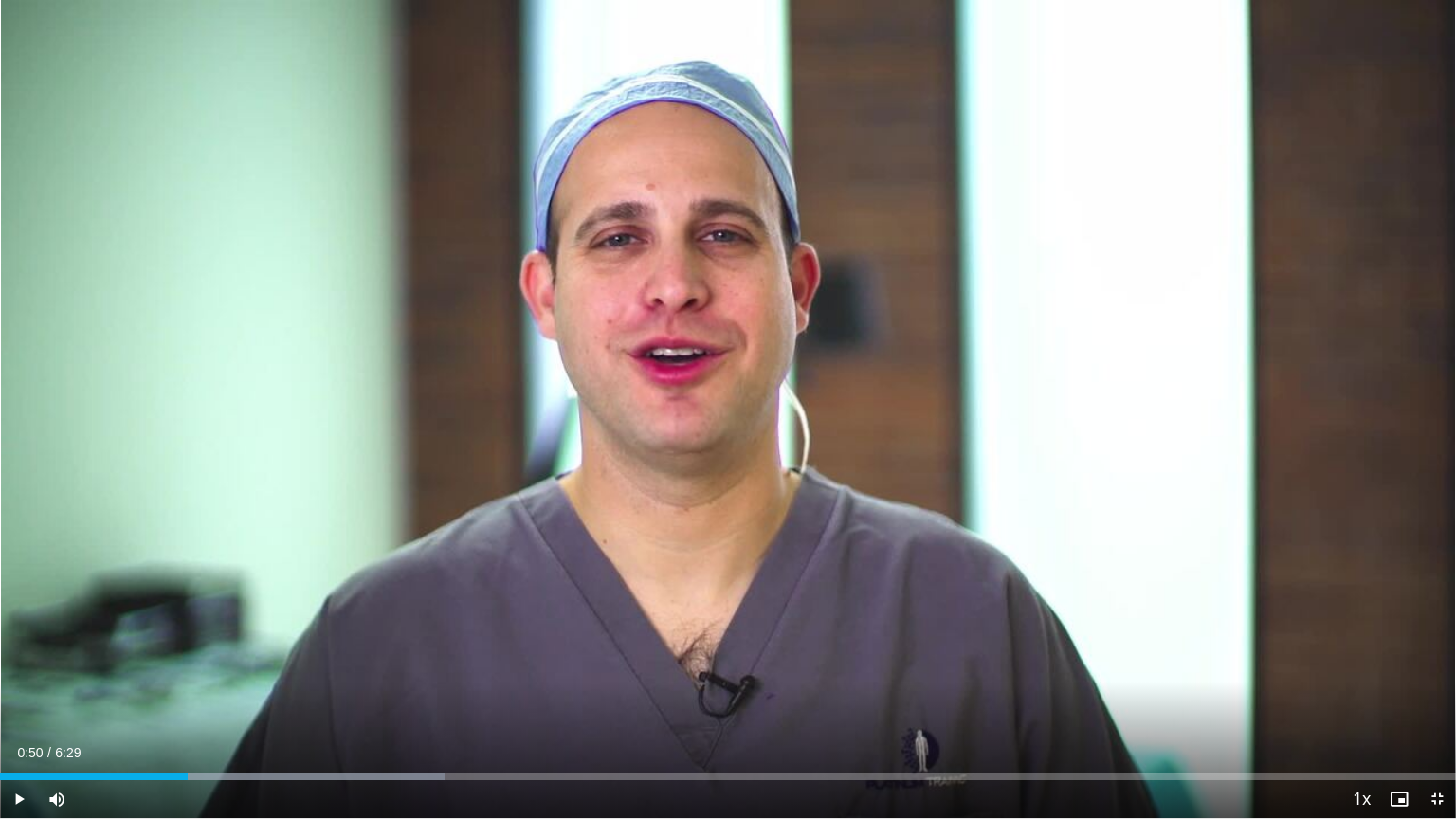 type 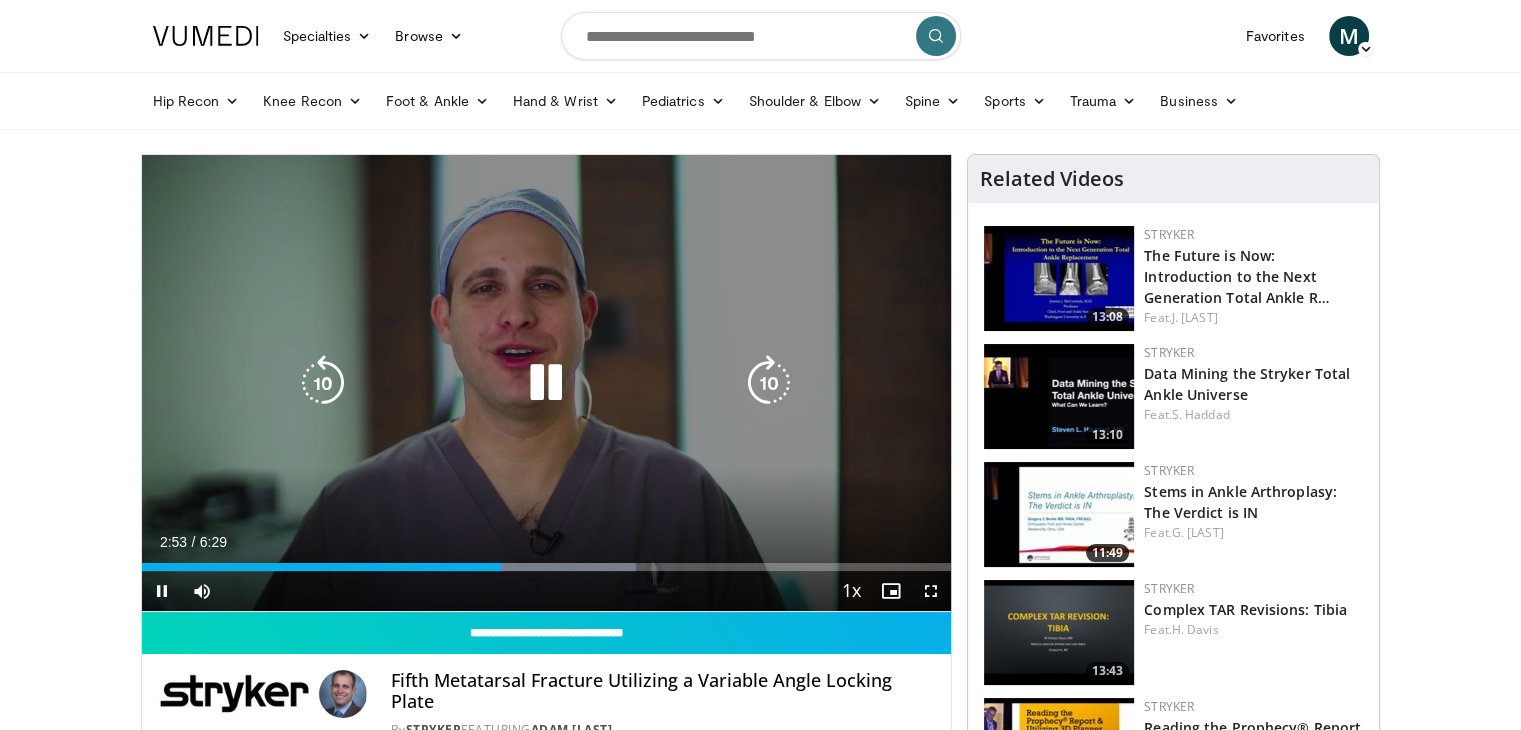 click on "10 seconds
Tap to unmute" at bounding box center (547, 383) 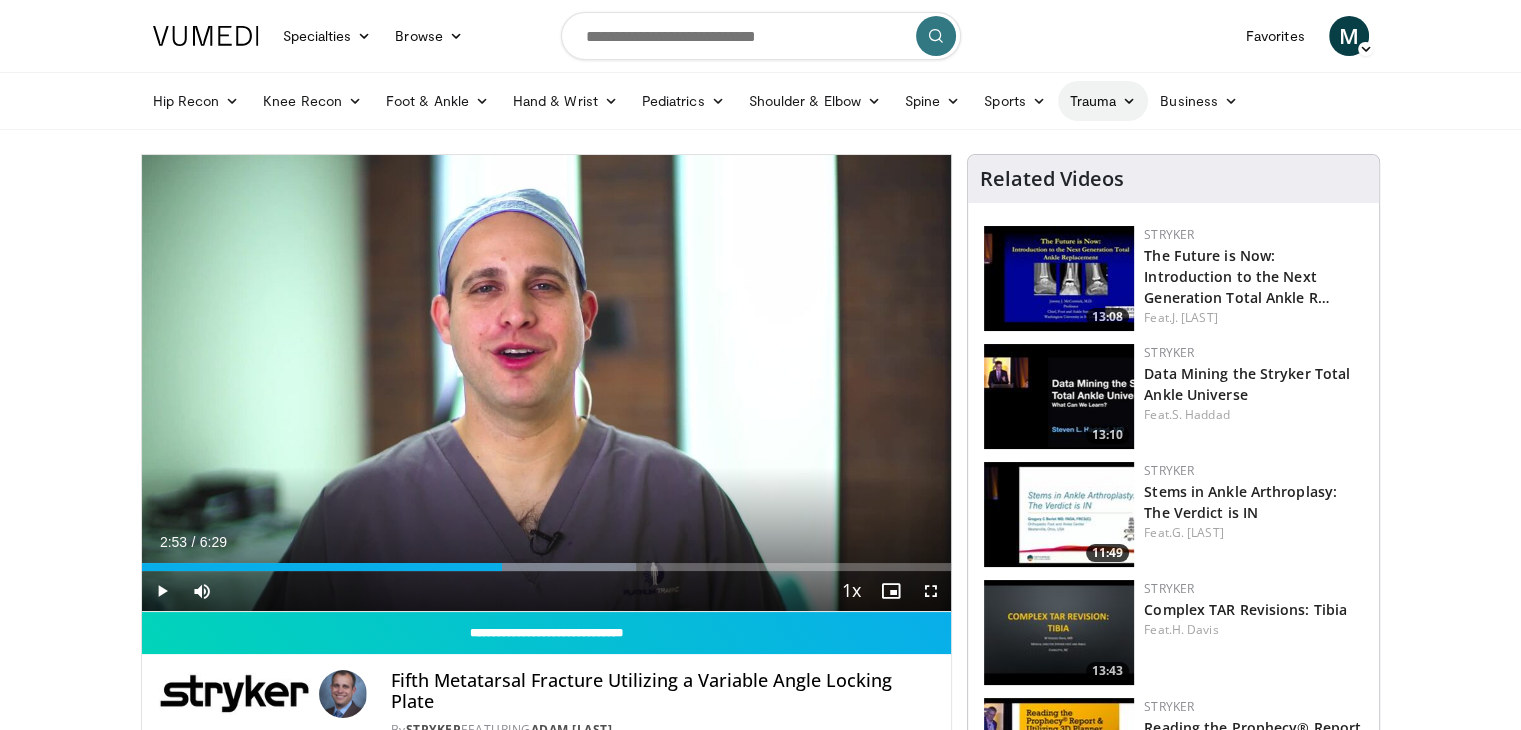 click on "Trauma" at bounding box center (1103, 101) 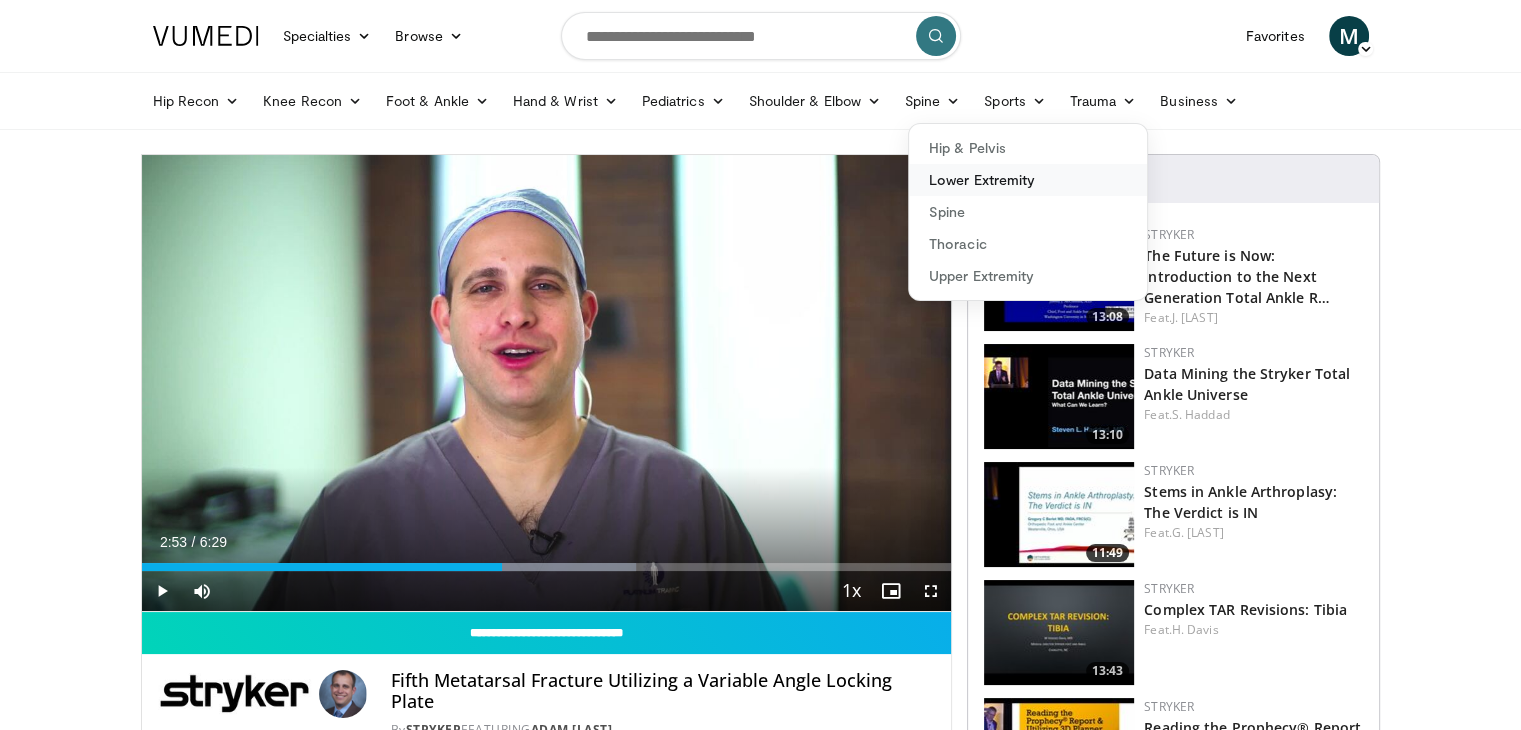 click on "Lower Extremity" at bounding box center [1028, 180] 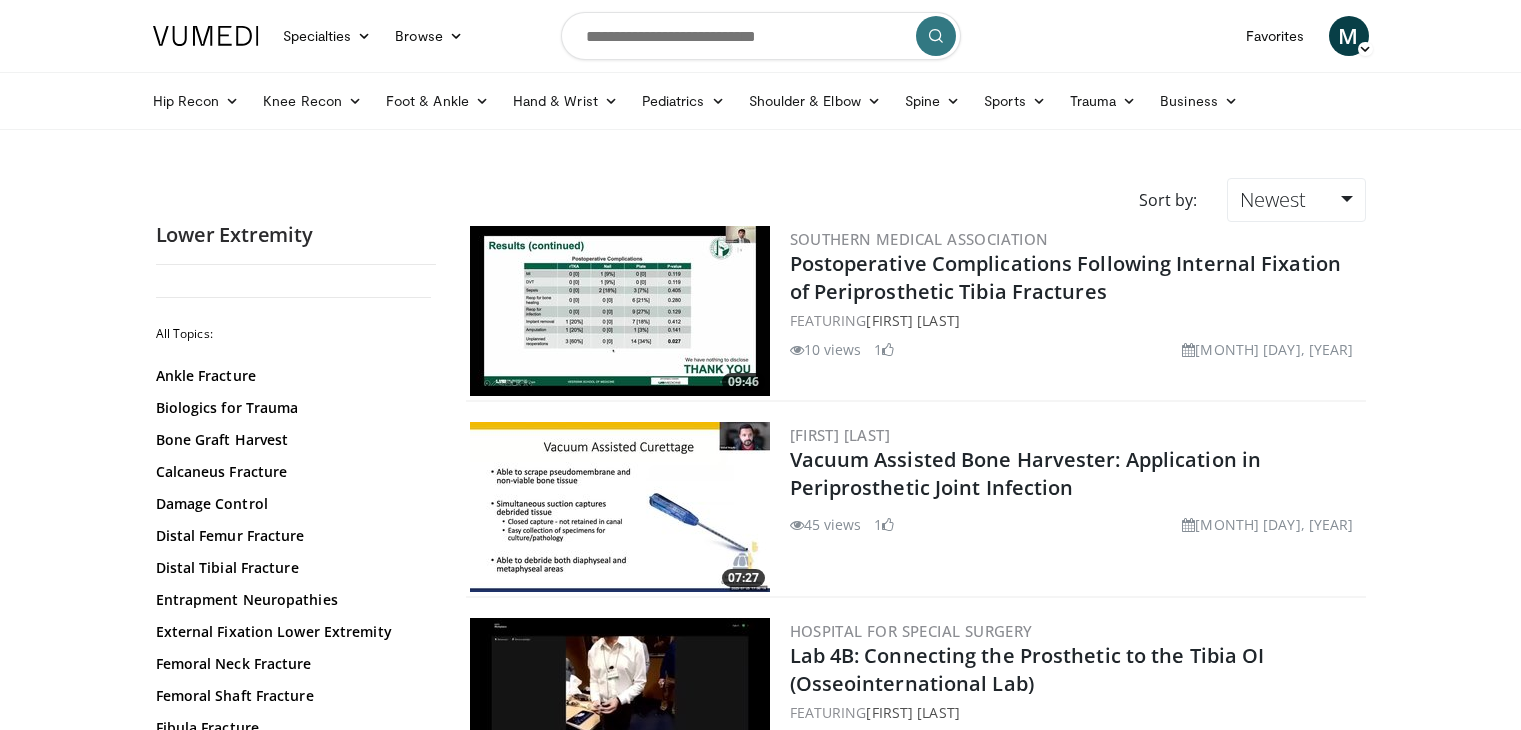 scroll, scrollTop: 0, scrollLeft: 0, axis: both 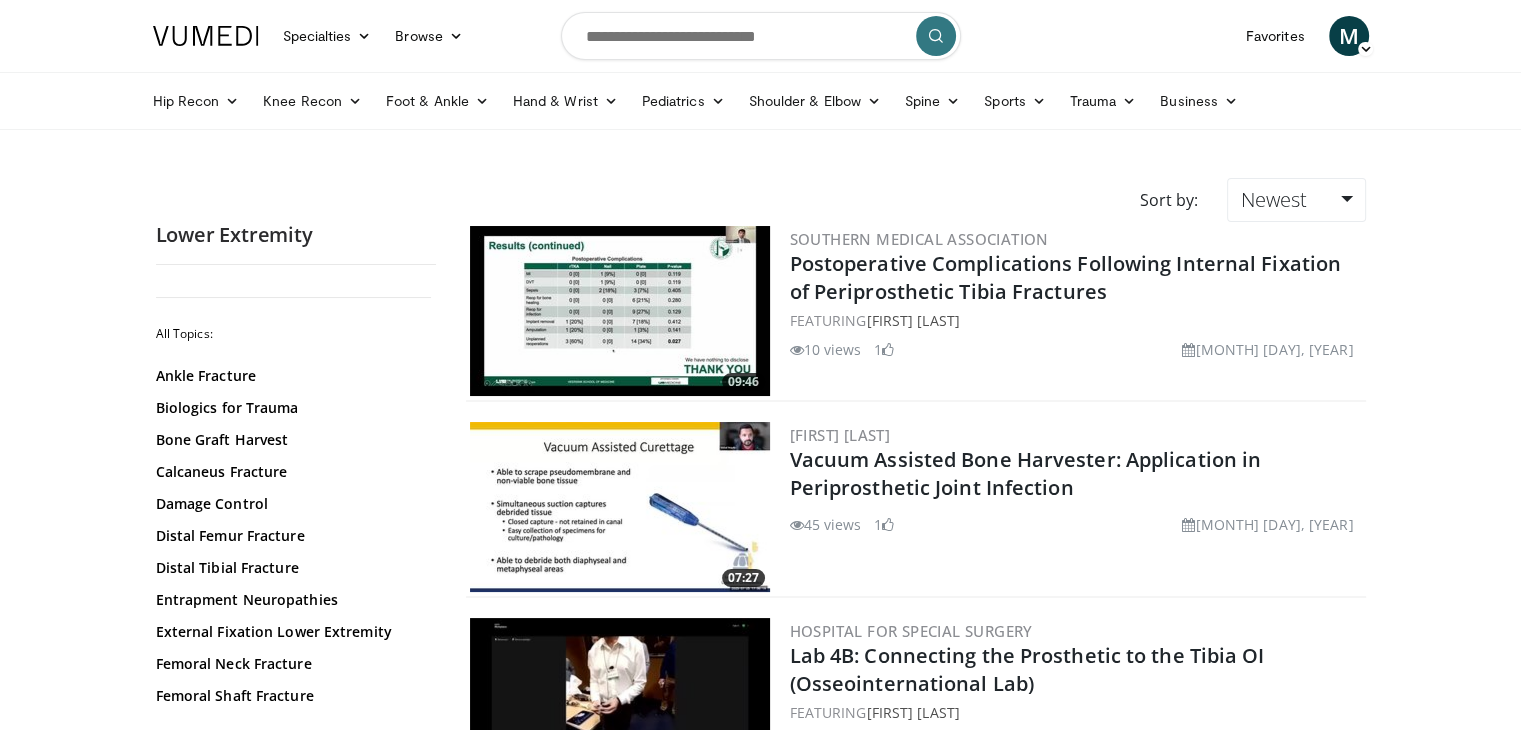 drag, startPoint x: 435, startPoint y: 313, endPoint x: 428, endPoint y: 341, distance: 28.86174 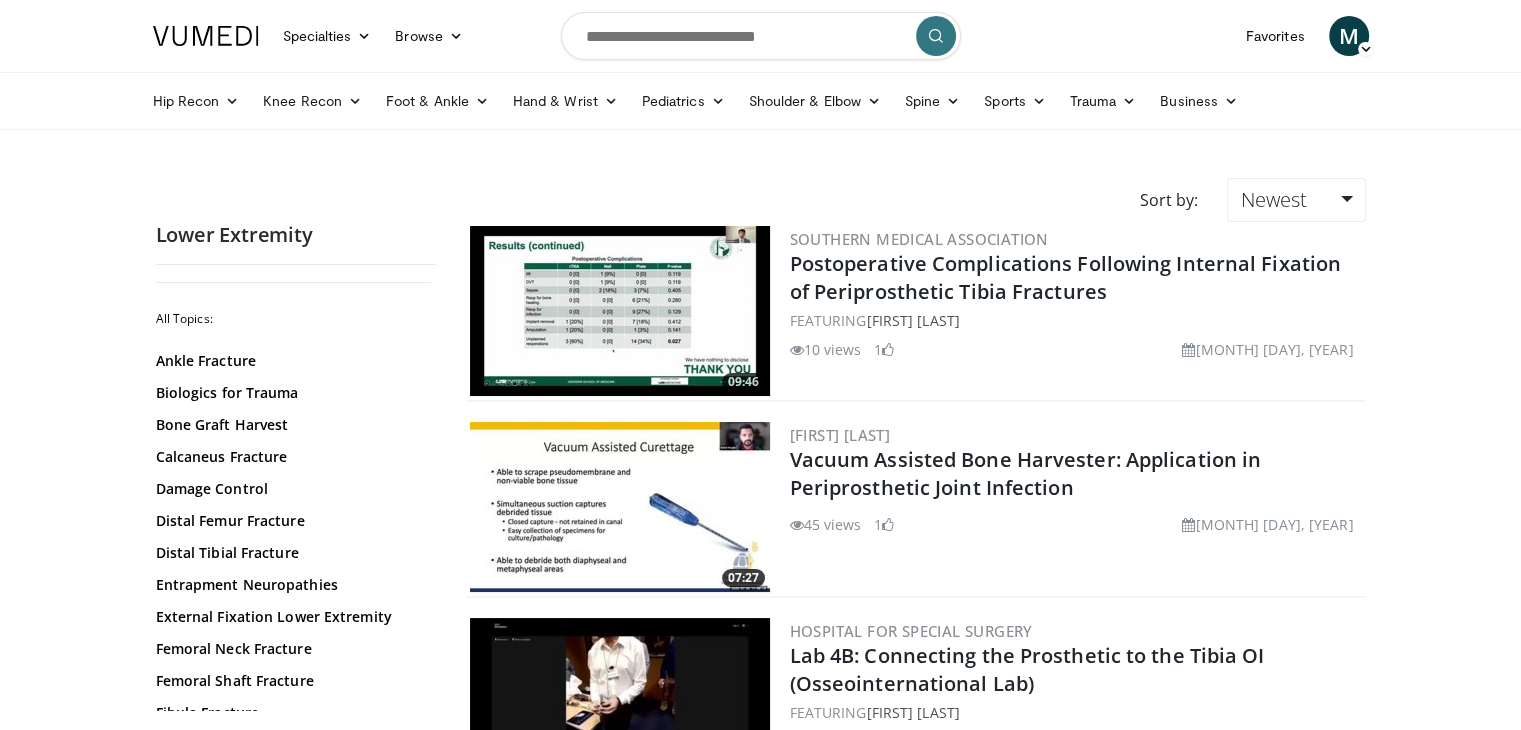 scroll, scrollTop: 0, scrollLeft: 0, axis: both 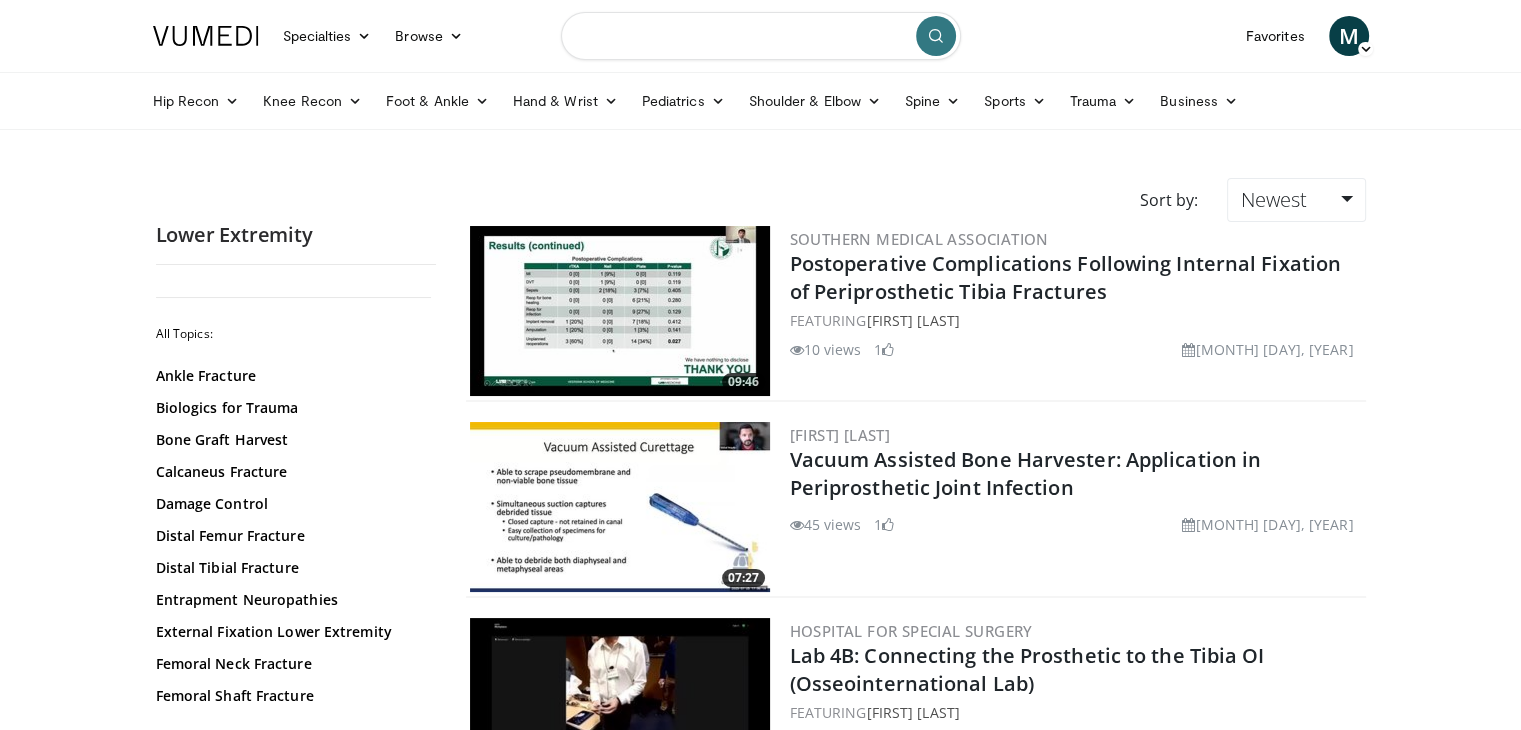 click at bounding box center (761, 36) 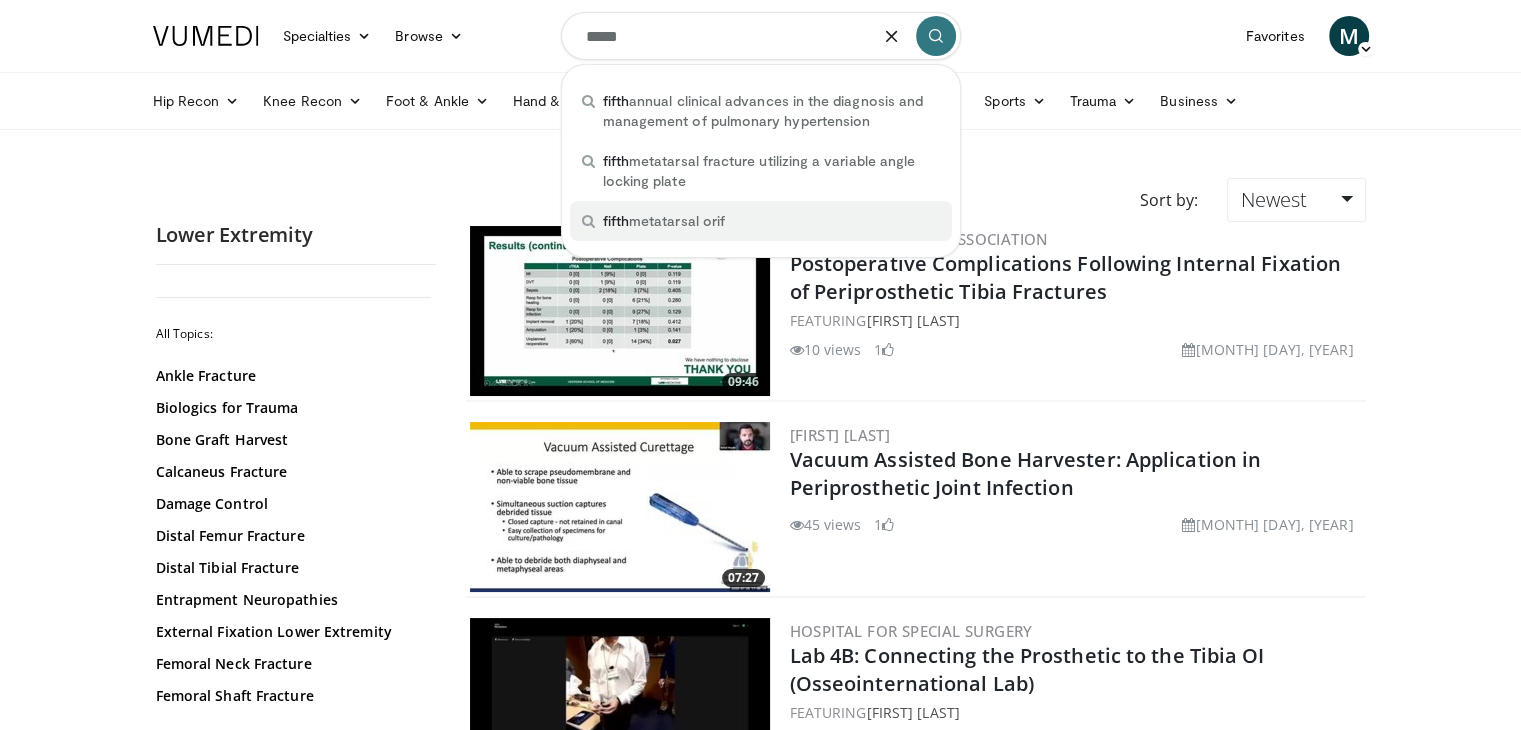 click on "fifth  metatarsal orif" at bounding box center (761, 221) 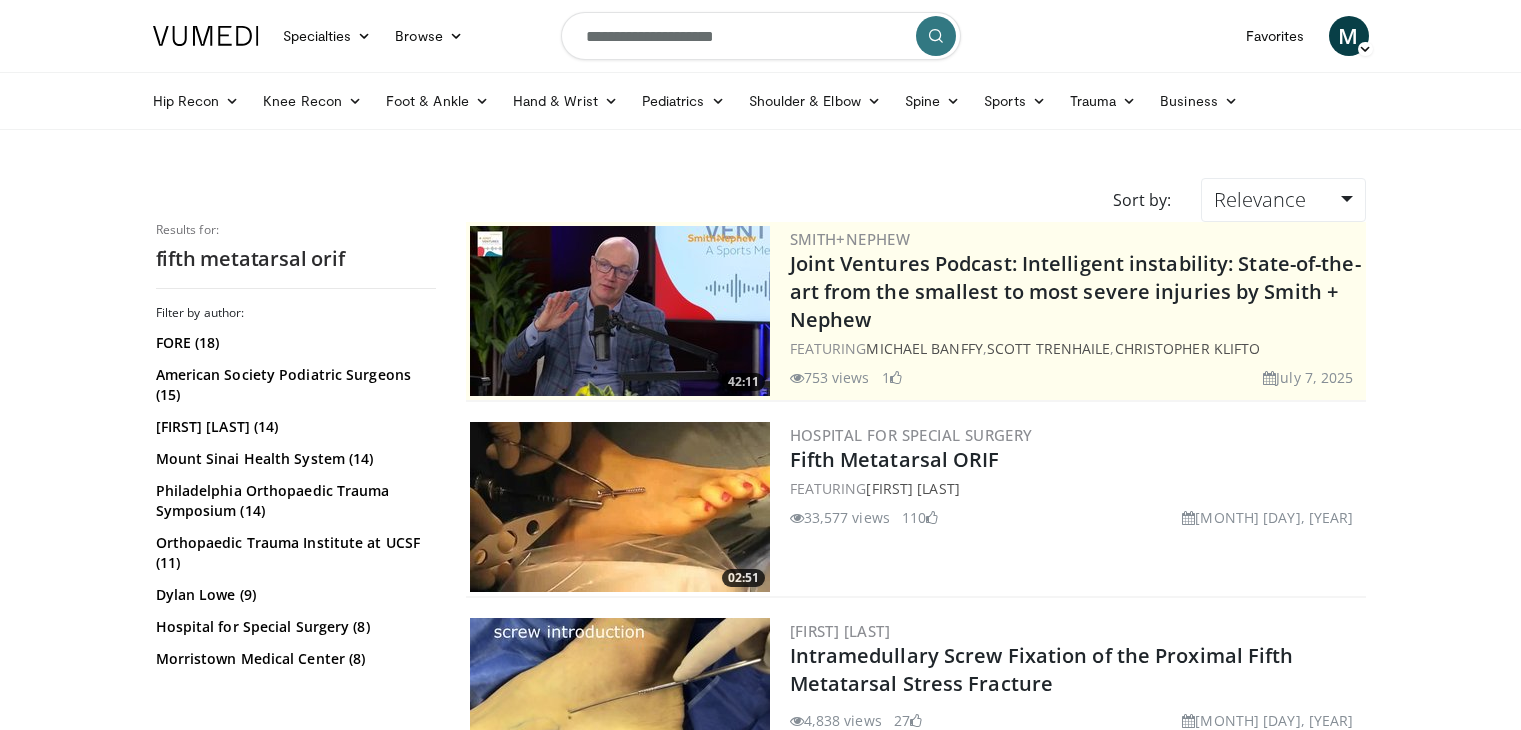 scroll, scrollTop: 0, scrollLeft: 0, axis: both 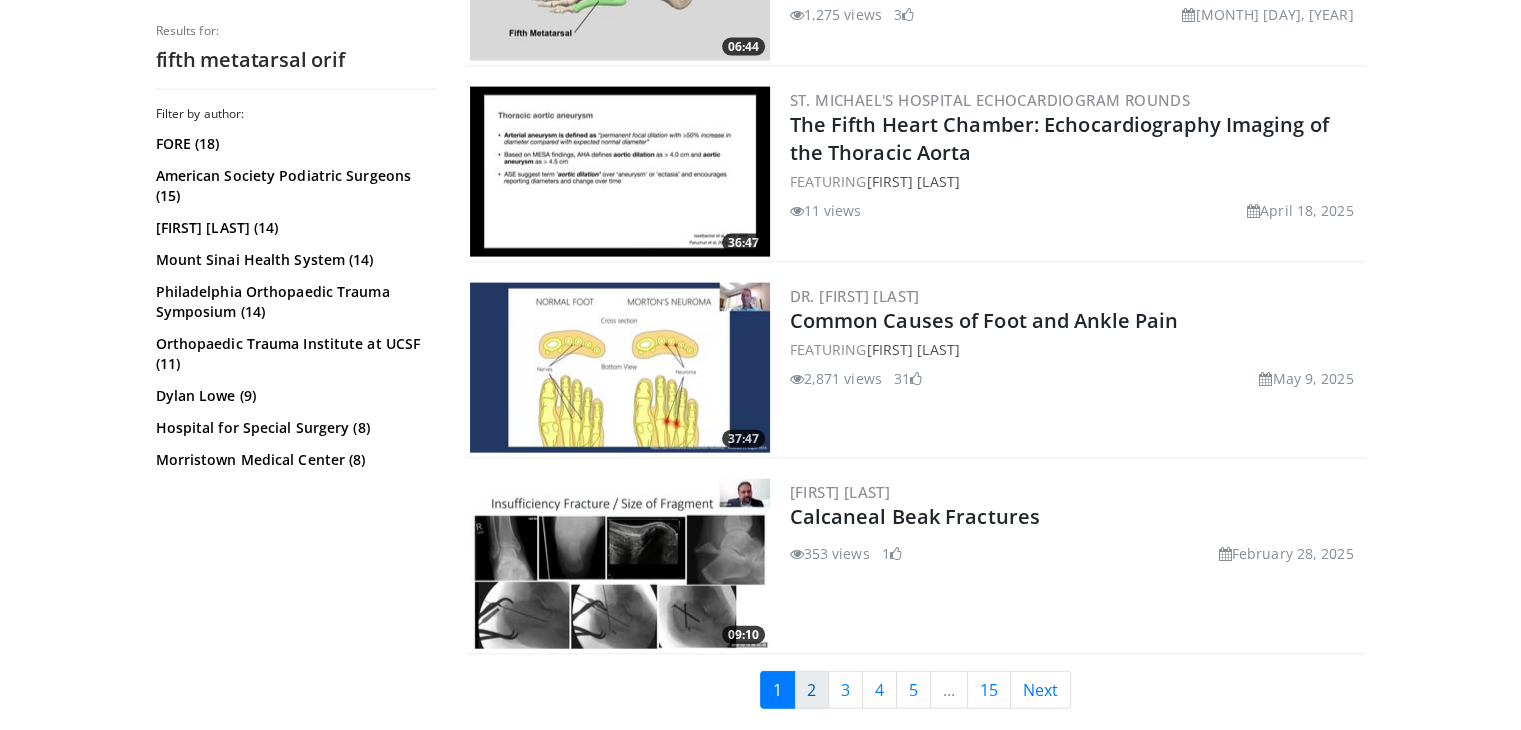 click on "2" at bounding box center [811, 690] 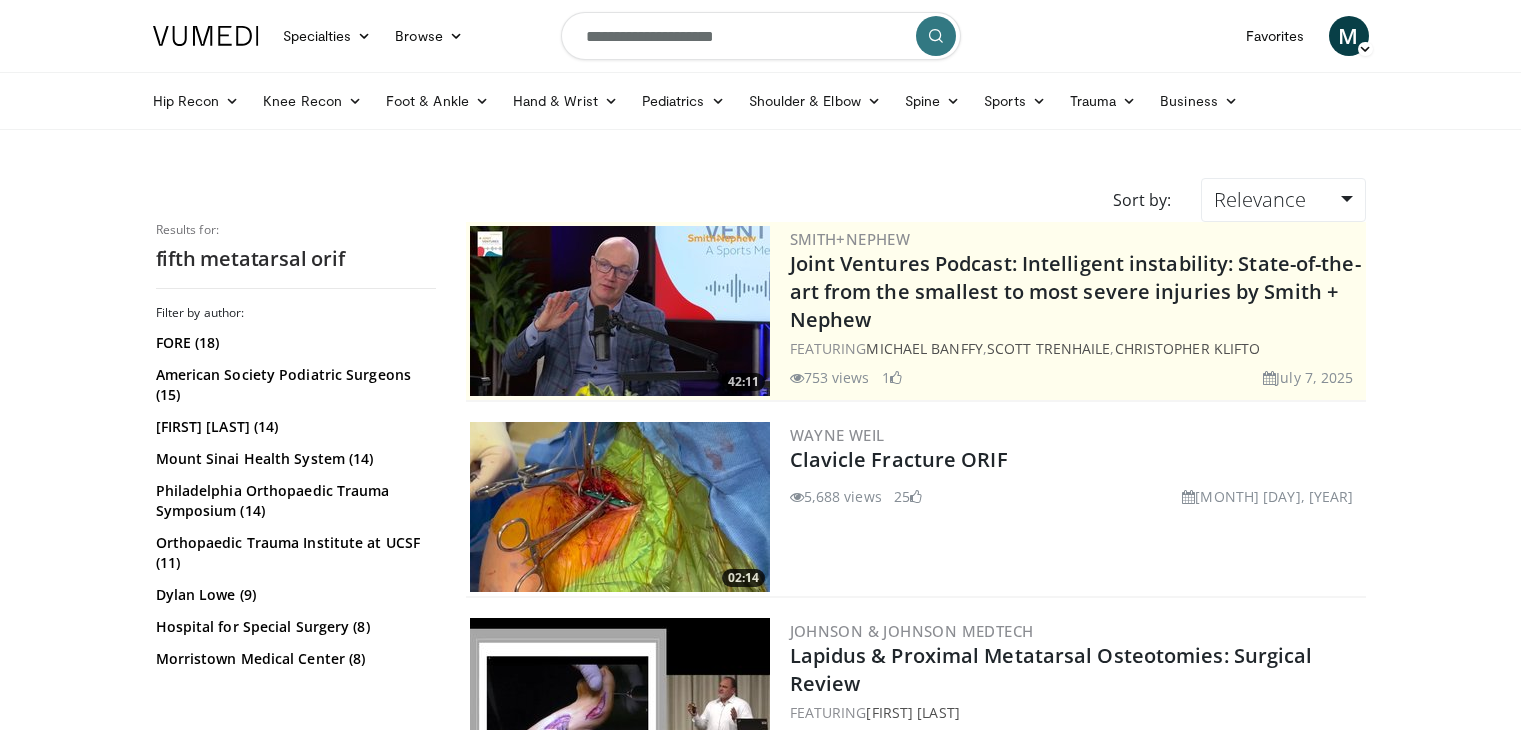 scroll, scrollTop: 0, scrollLeft: 0, axis: both 